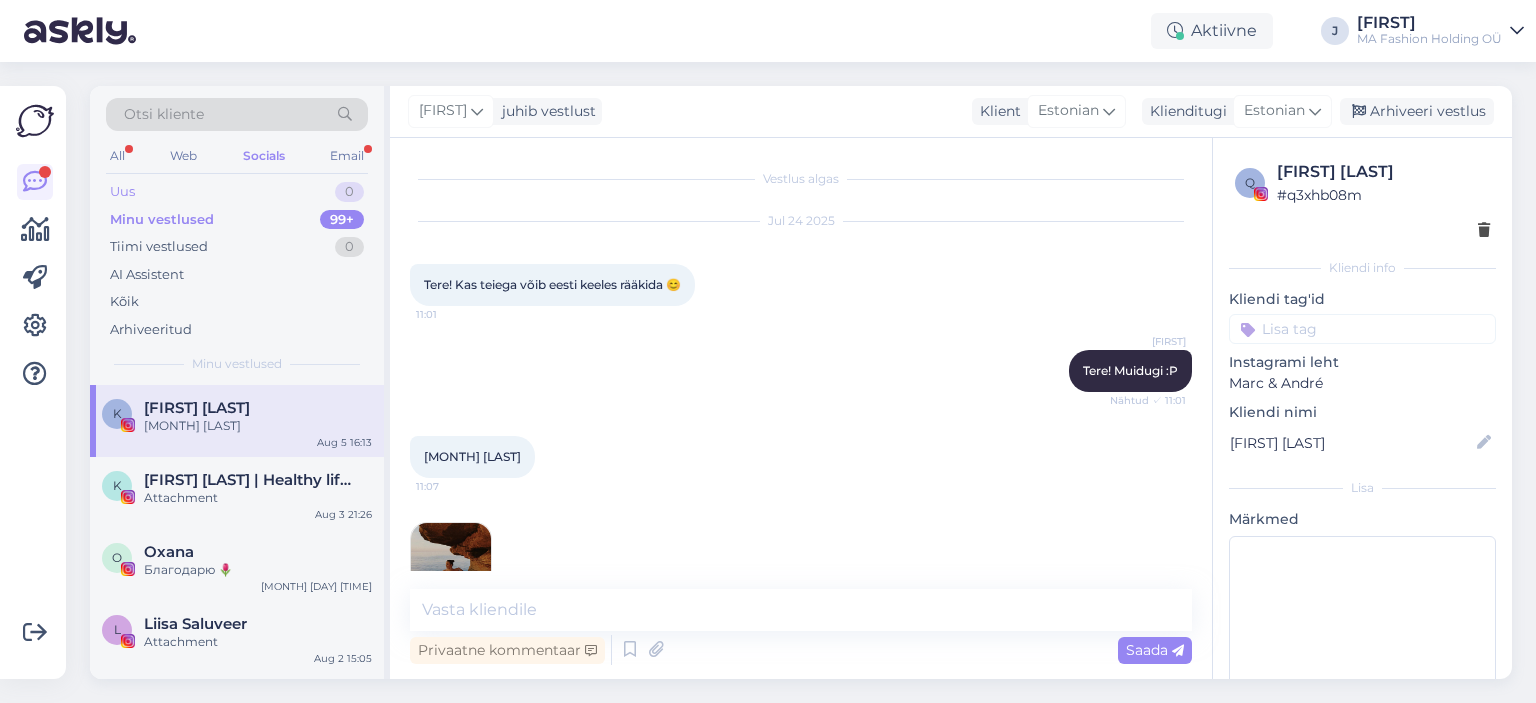 scroll, scrollTop: 0, scrollLeft: 0, axis: both 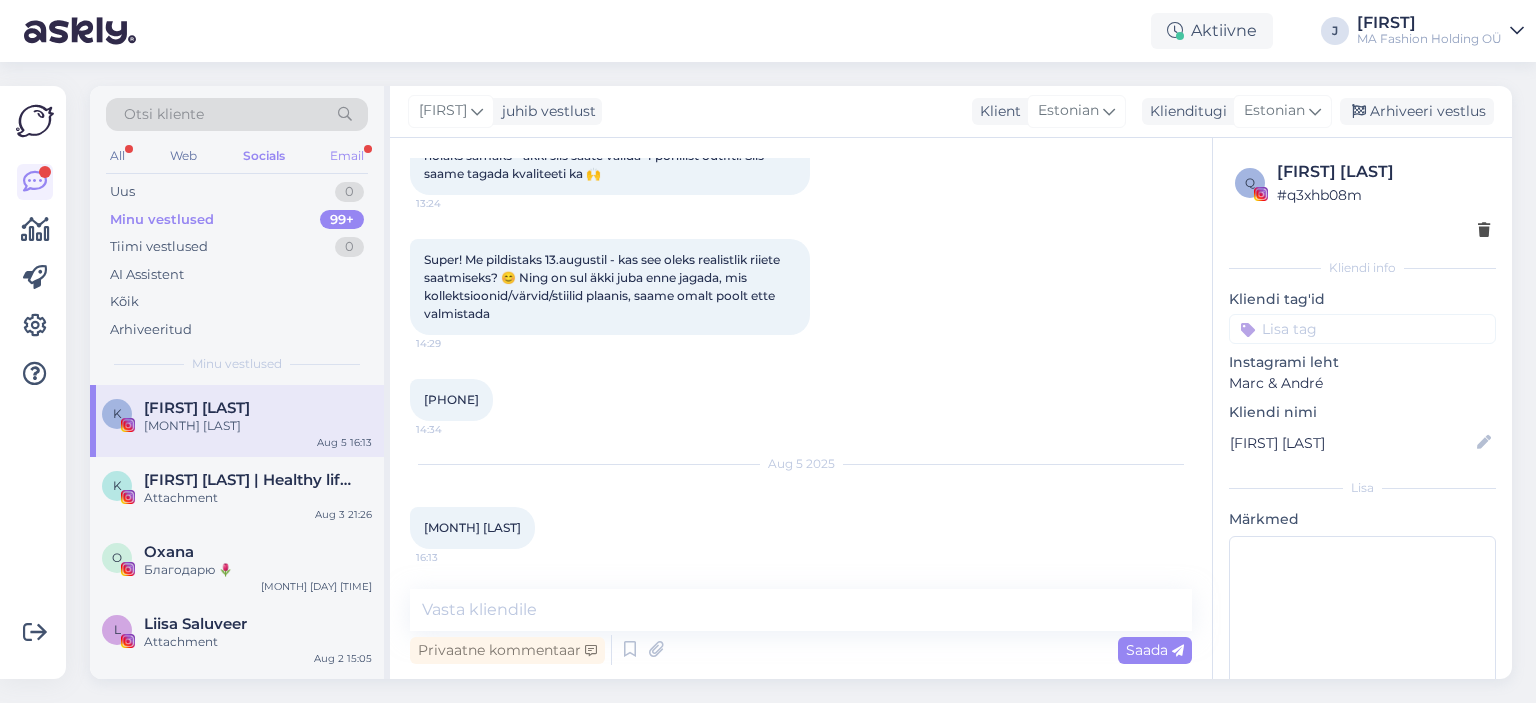 click on "Email" at bounding box center (347, 156) 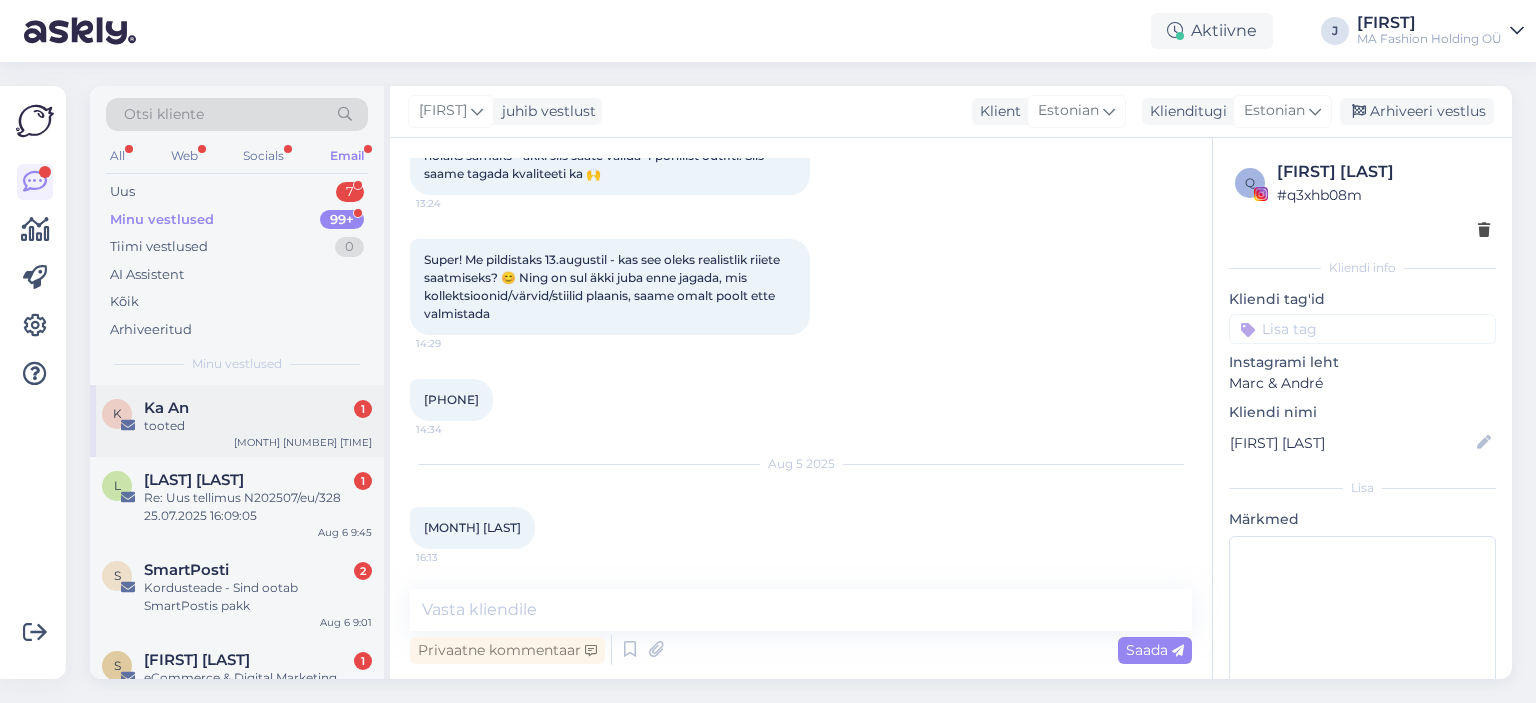 click on "tooted" at bounding box center (258, 426) 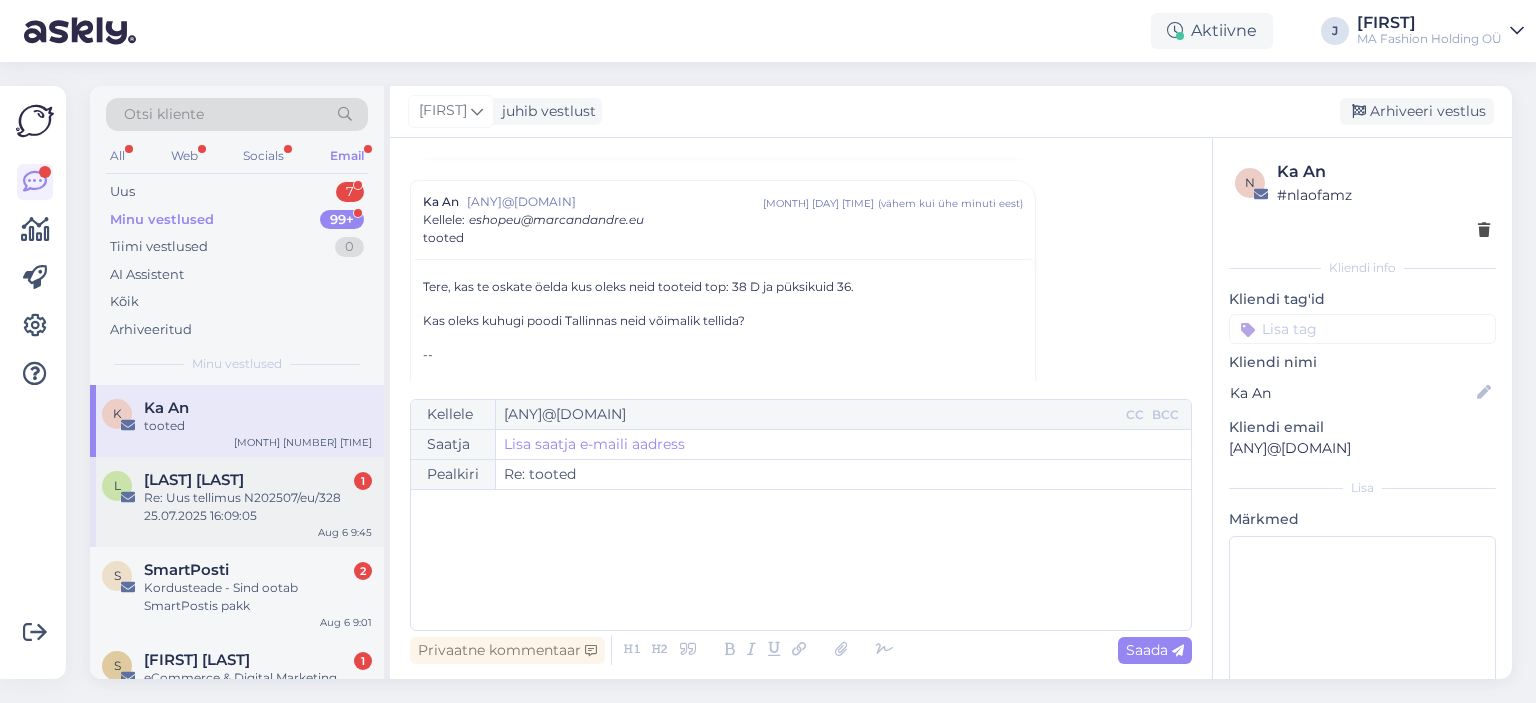 click on "Re: Uus tellimus N202507/eu/328 25.07.2025 16:09:05" at bounding box center (258, 507) 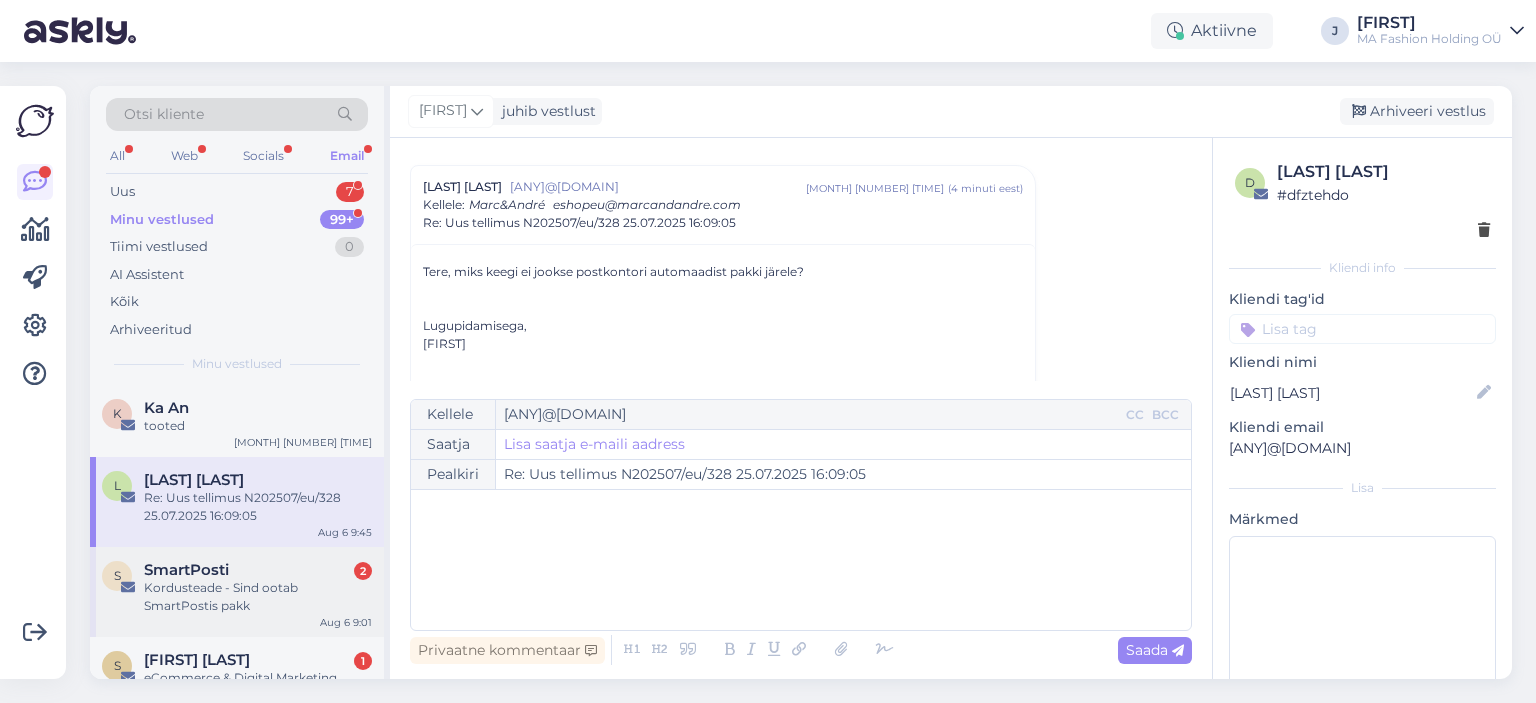 click on "Kordusteade - Sind ootab SmartPostis pakk" at bounding box center [258, 597] 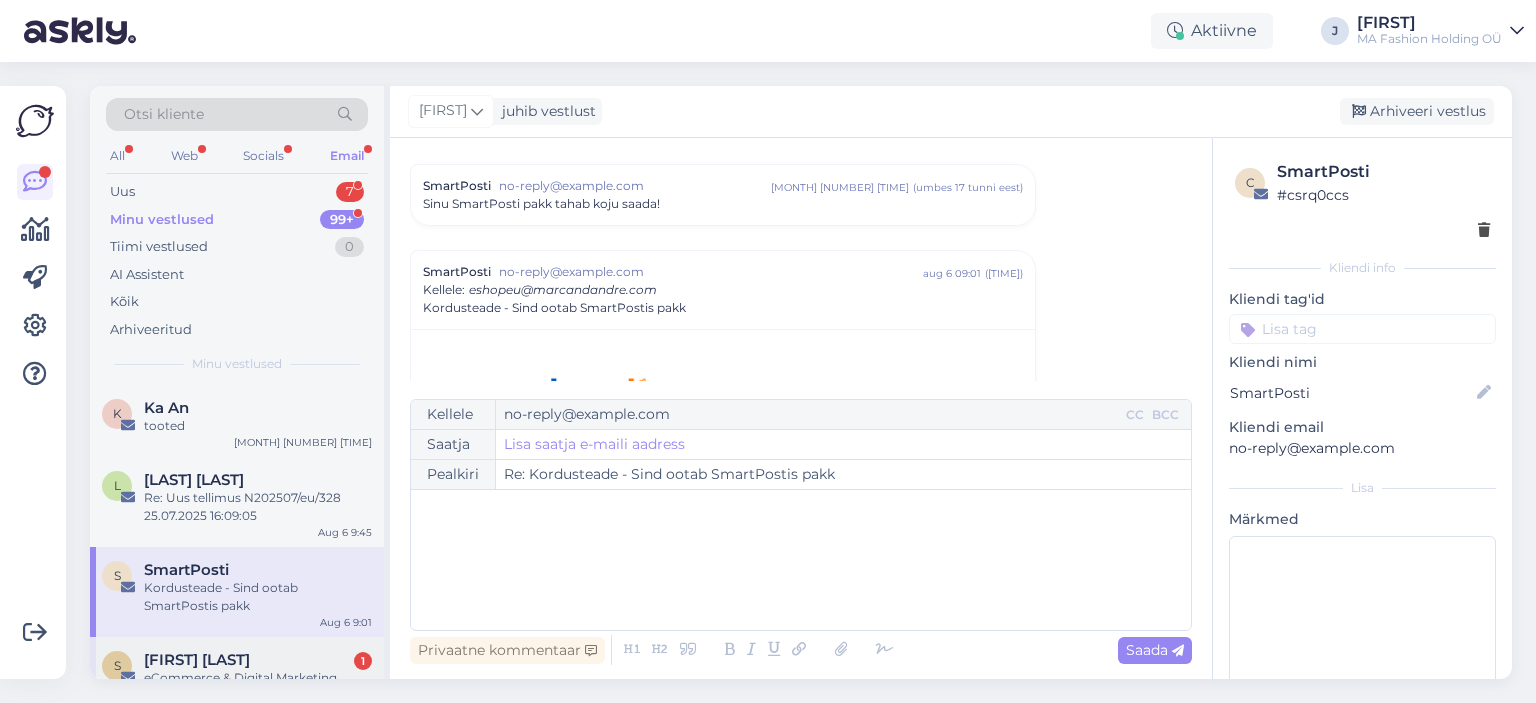 click on "[FIRST] [LAST] 1" at bounding box center [258, 660] 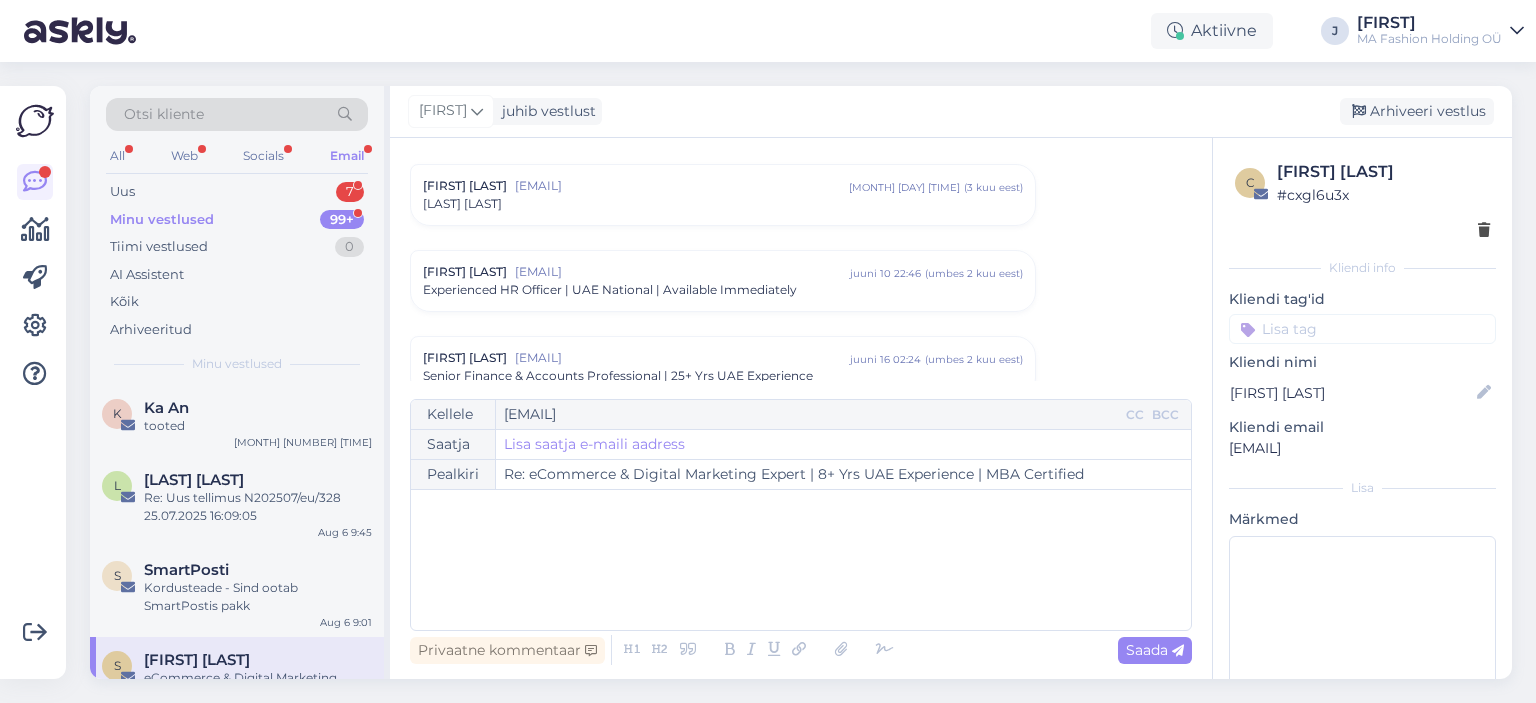 scroll, scrollTop: 2798, scrollLeft: 0, axis: vertical 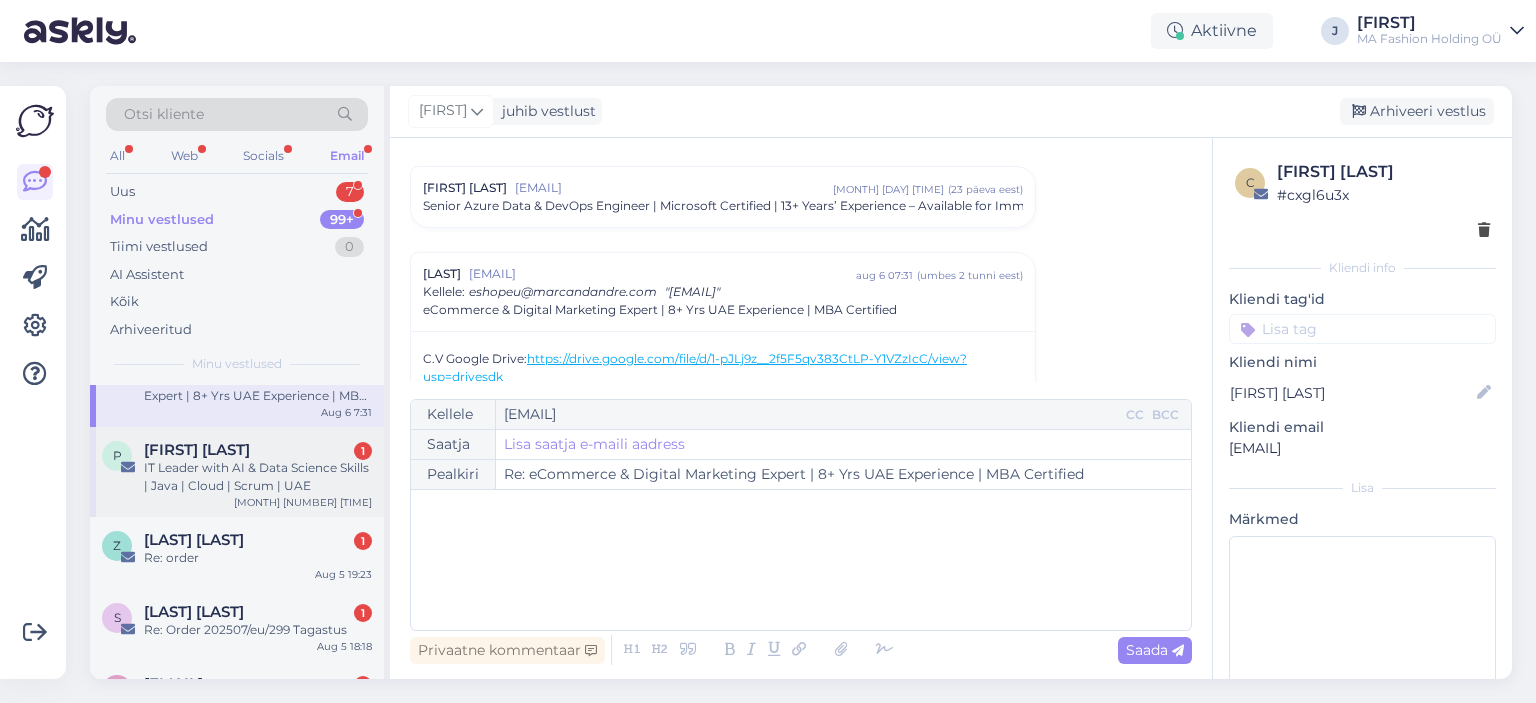 click on "IT Leader with AI & Data Science Skills | Java | Cloud | Scrum | UAE" at bounding box center (258, 477) 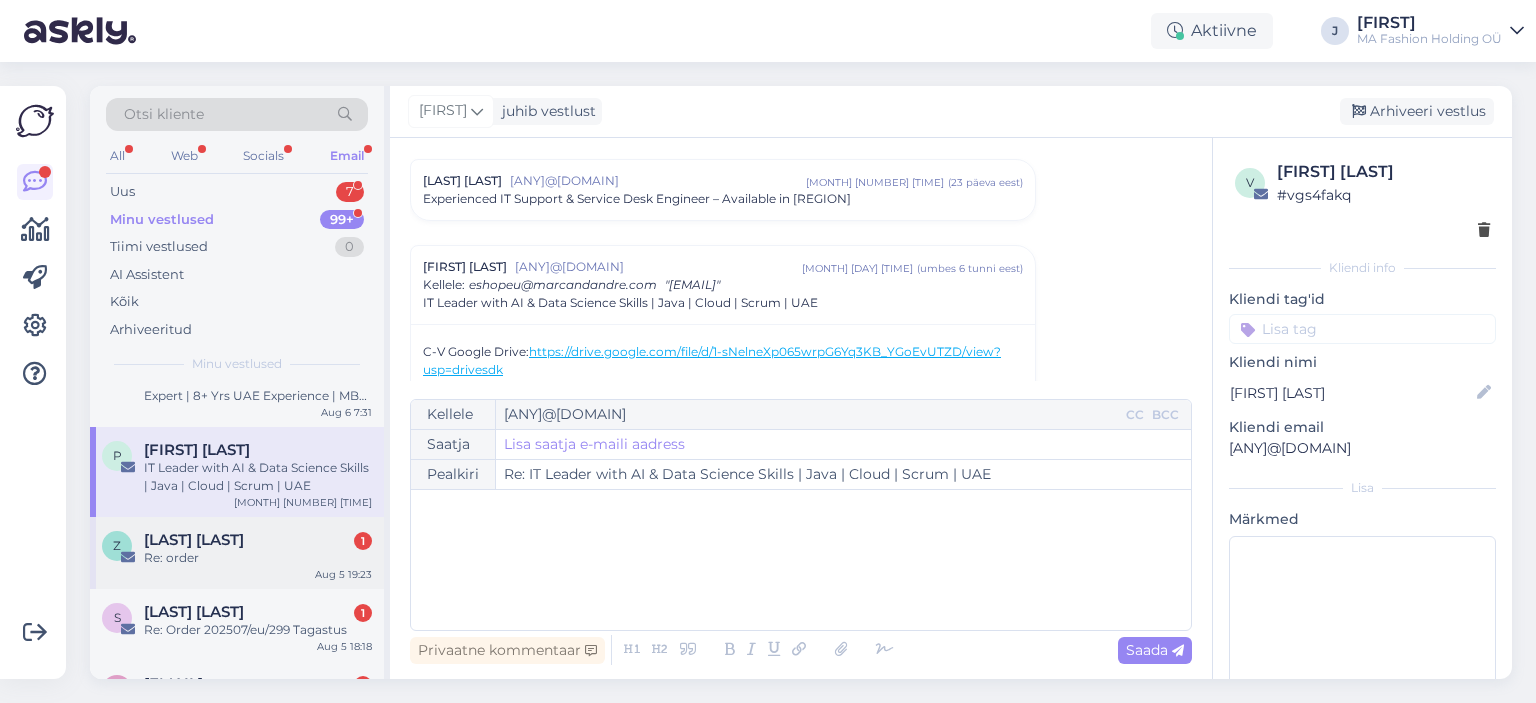 click on "Re: order" at bounding box center (258, 558) 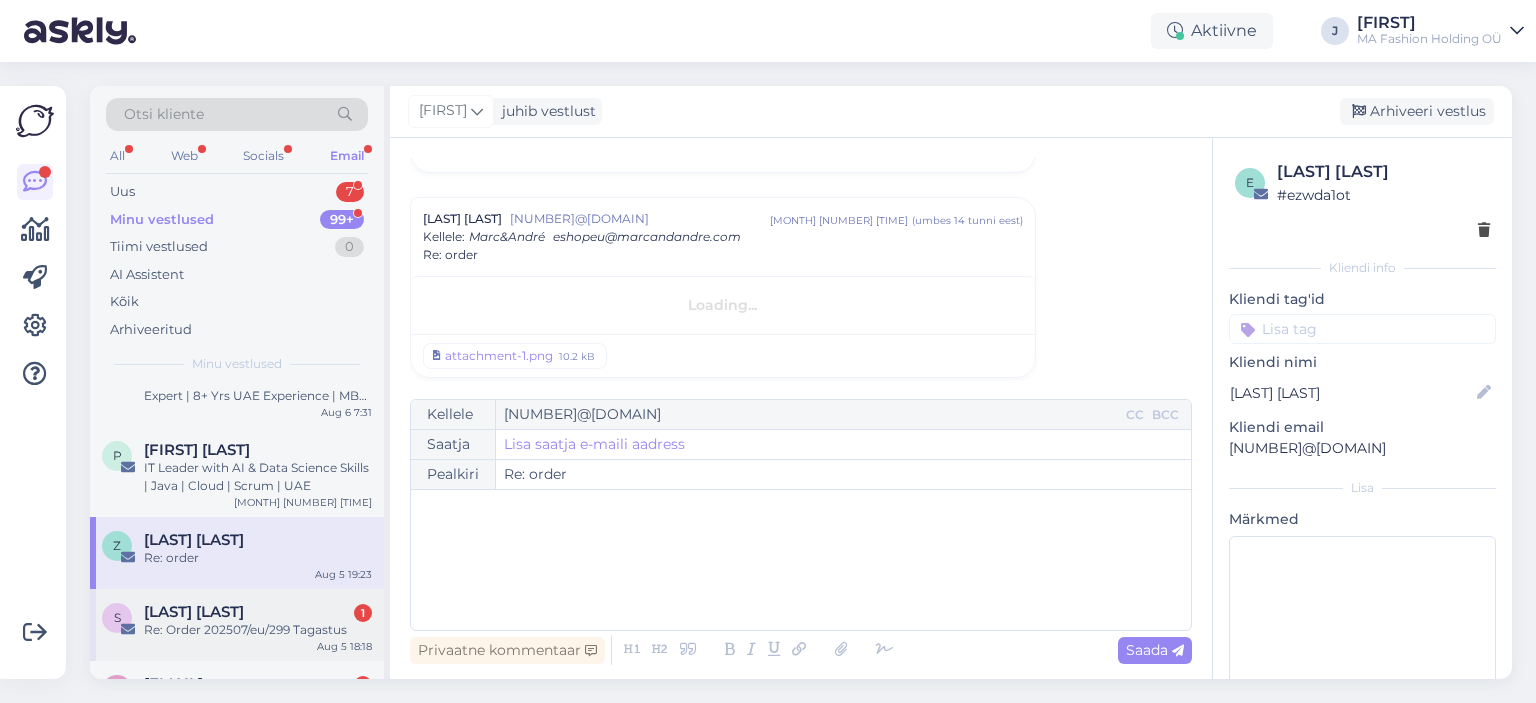 click on "[FIRST] [LAST] 1" at bounding box center (258, 612) 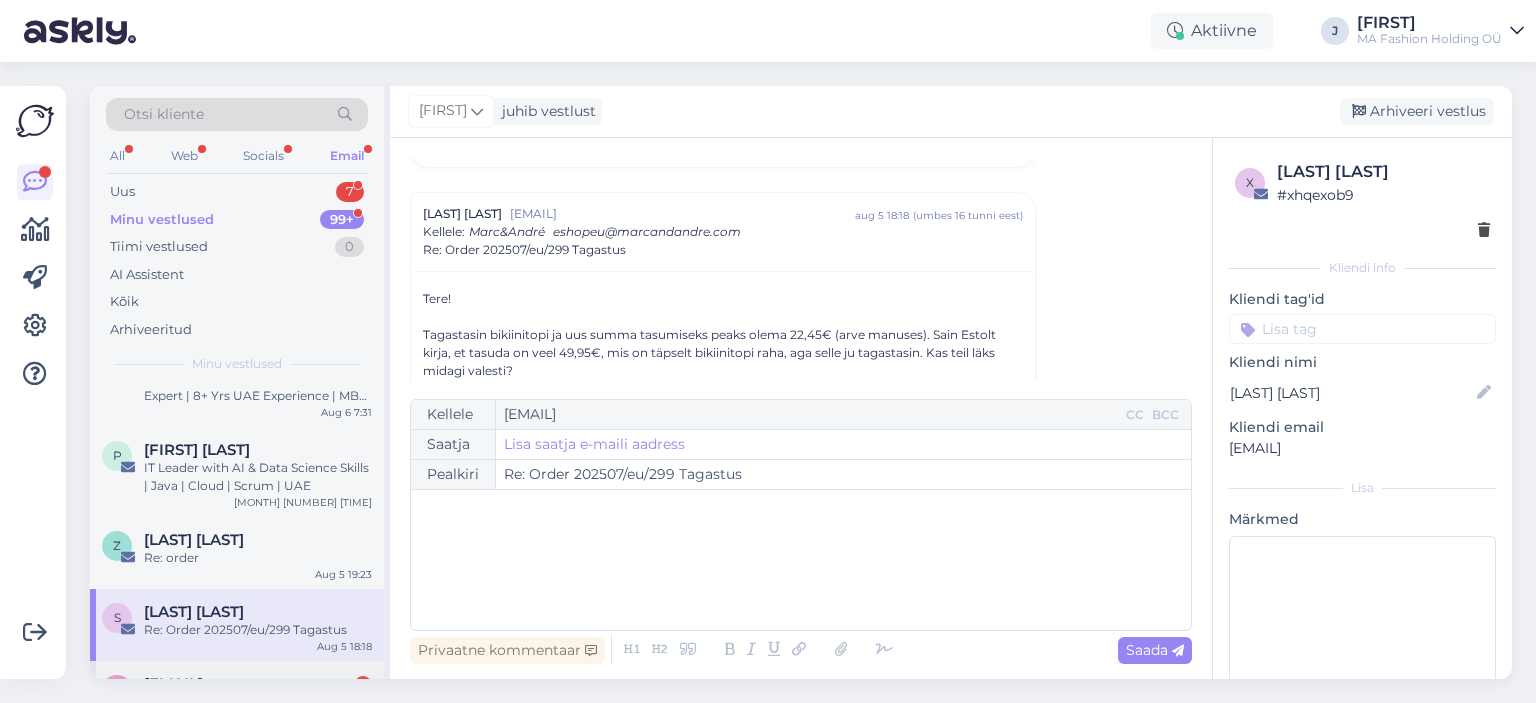 click on "[EMAIL]" at bounding box center [173, 684] 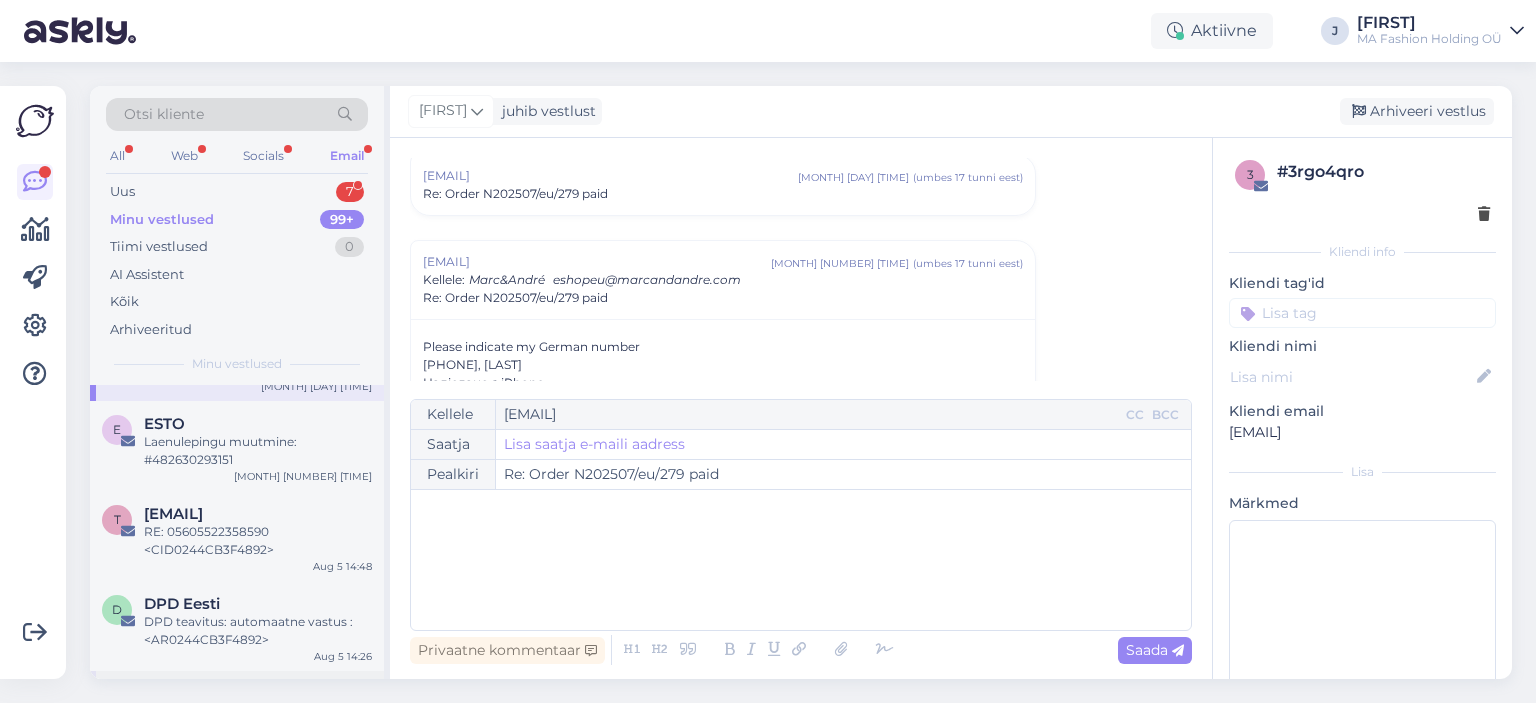 scroll, scrollTop: 700, scrollLeft: 0, axis: vertical 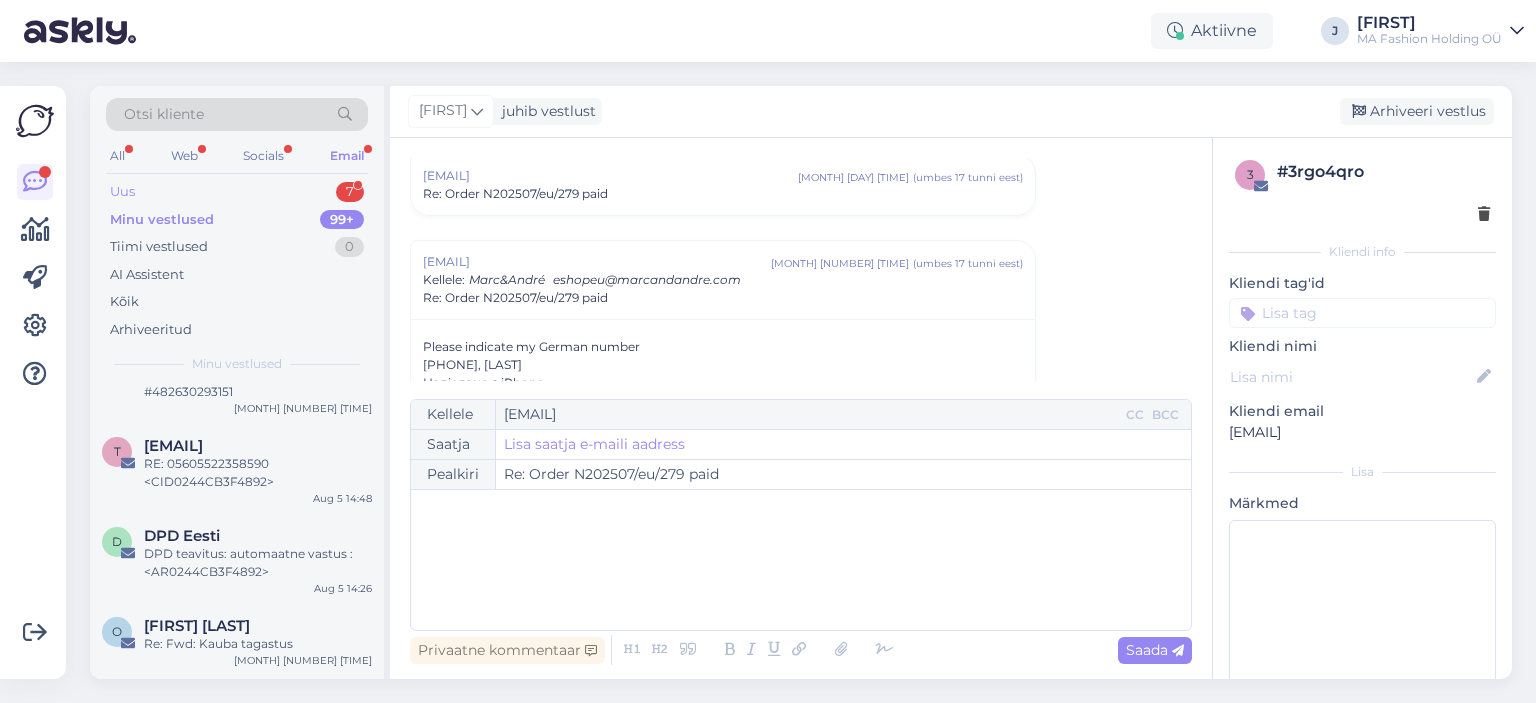 click on "Uus 7" at bounding box center [237, 192] 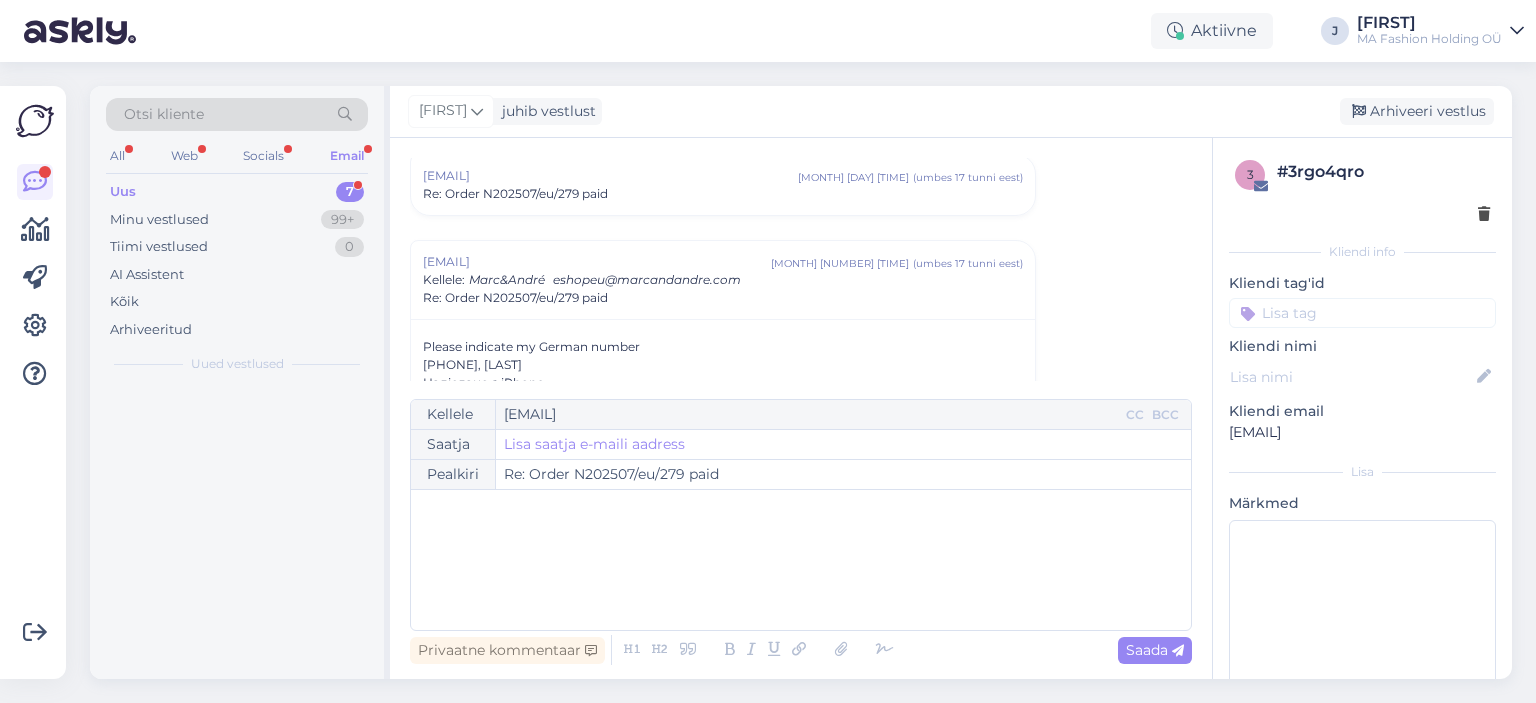 scroll, scrollTop: 0, scrollLeft: 0, axis: both 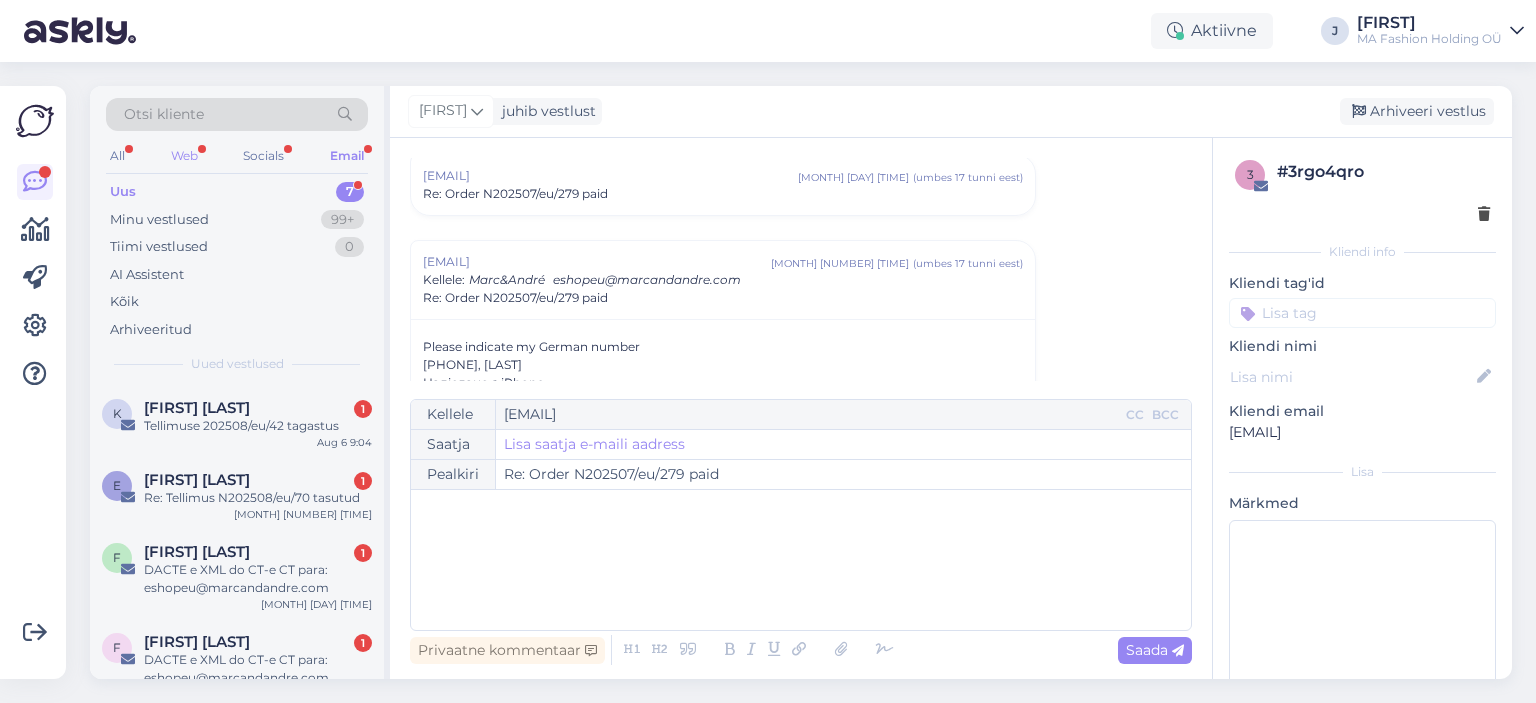 click on "Web" at bounding box center [184, 156] 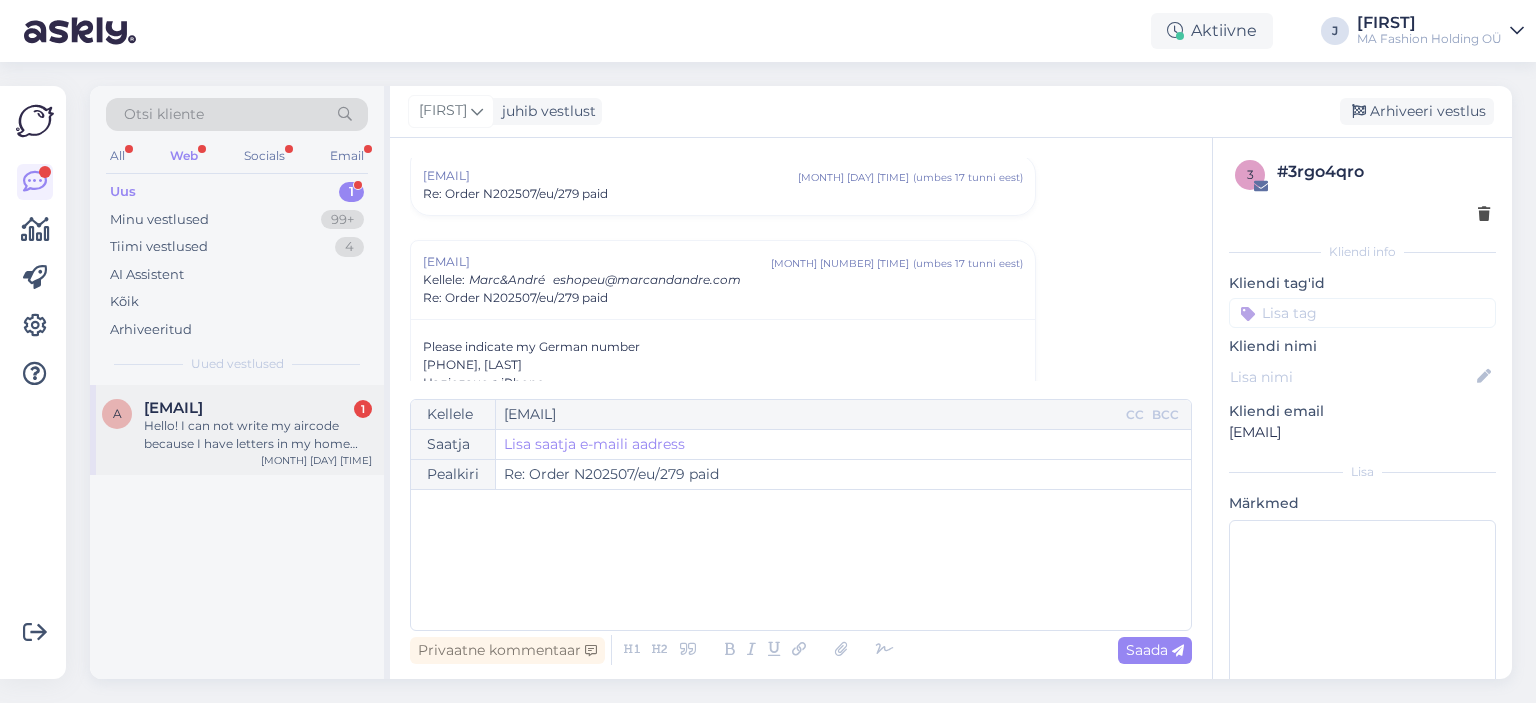 click on "my aircode because I have letters in my home code: F93C9F5 [MONTH] [DAY] [TIME]" at bounding box center (237, 430) 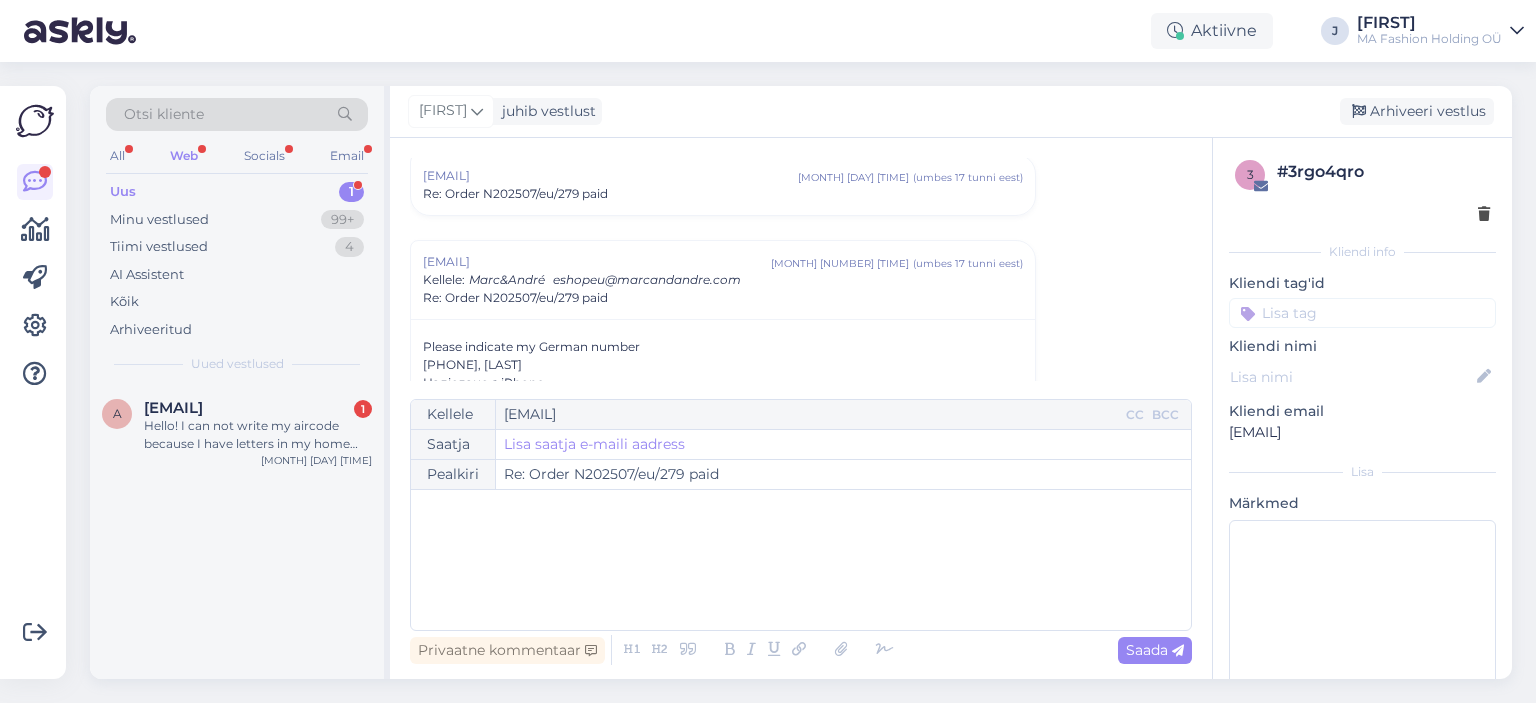 scroll, scrollTop: 0, scrollLeft: 0, axis: both 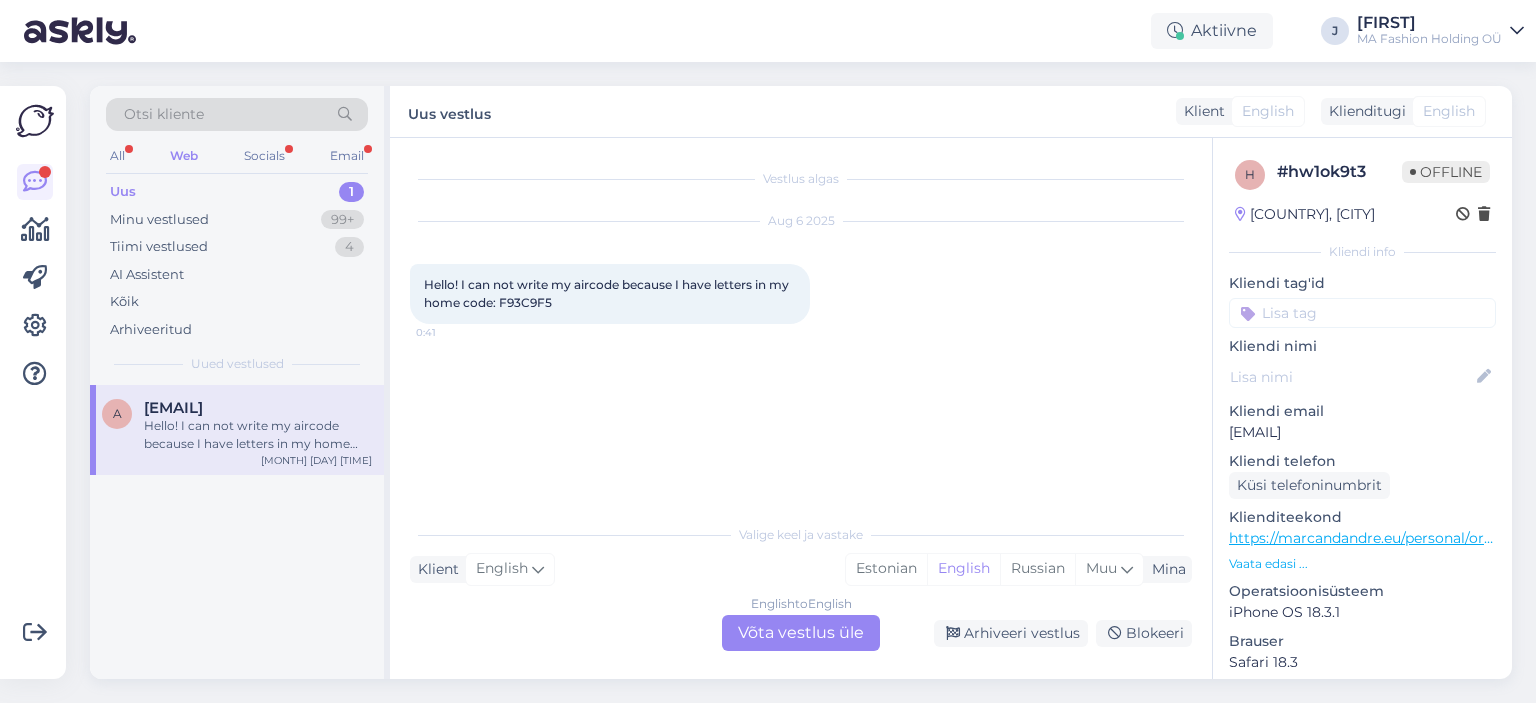 click on "F93C9F5 [TIME]" at bounding box center (610, 294) 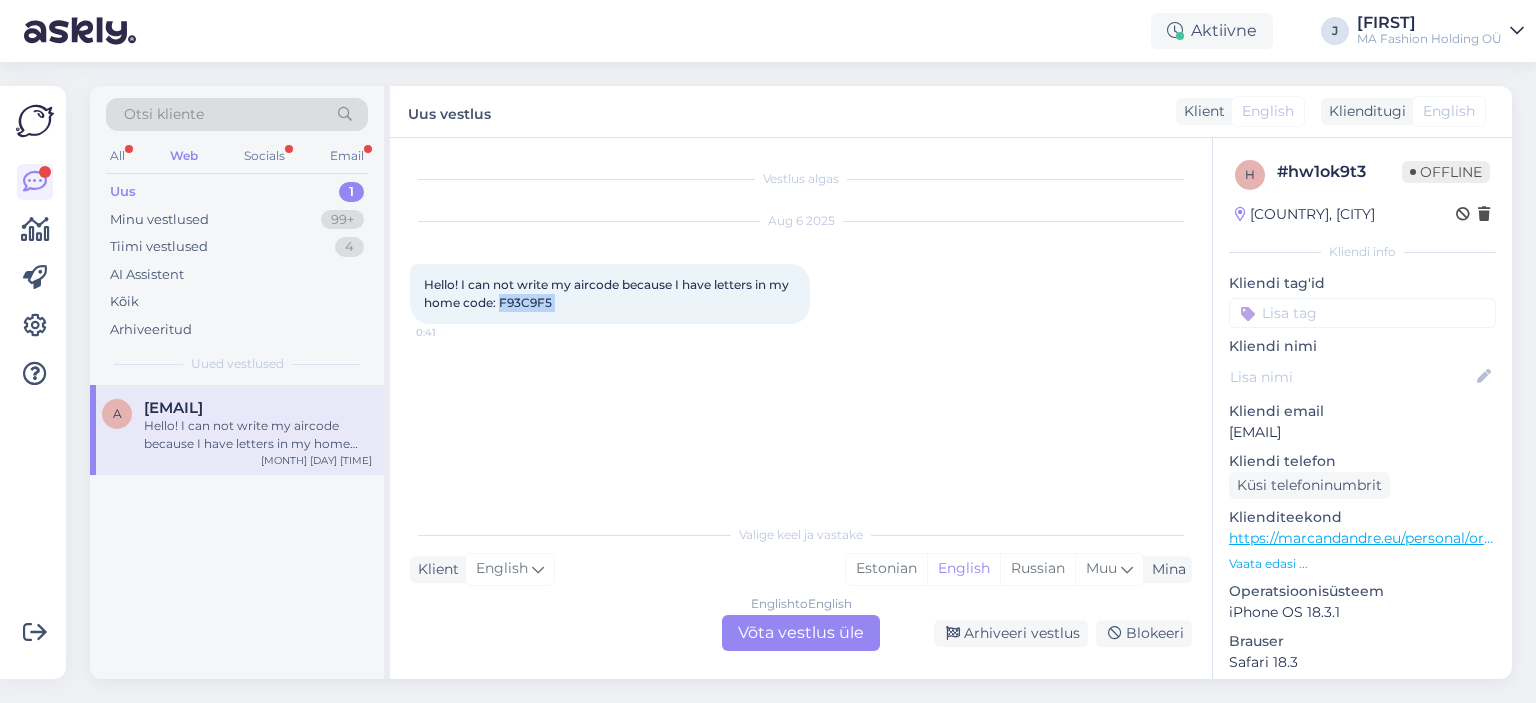 click on "F93C9F5 [TIME]" at bounding box center [610, 294] 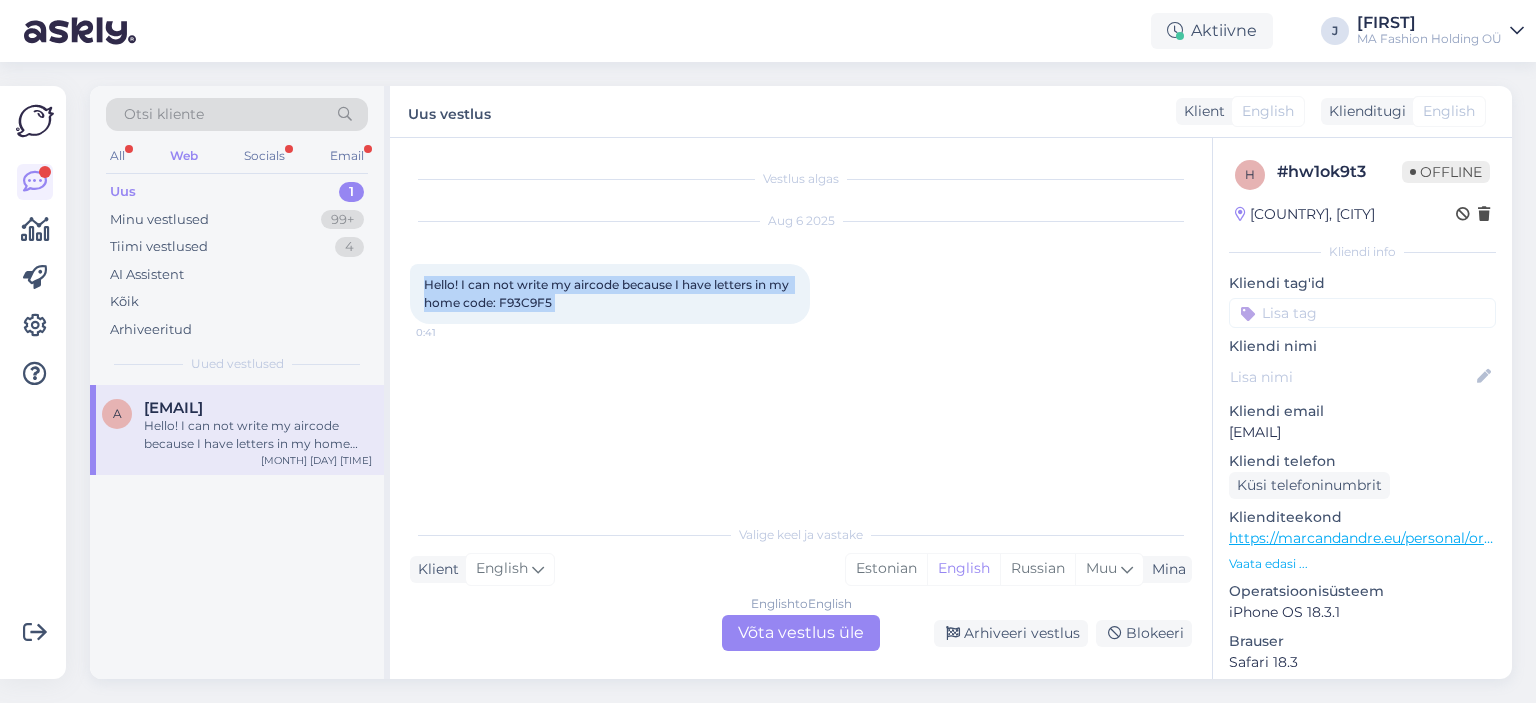 click on "F93C9F5 [TIME]" at bounding box center (610, 294) 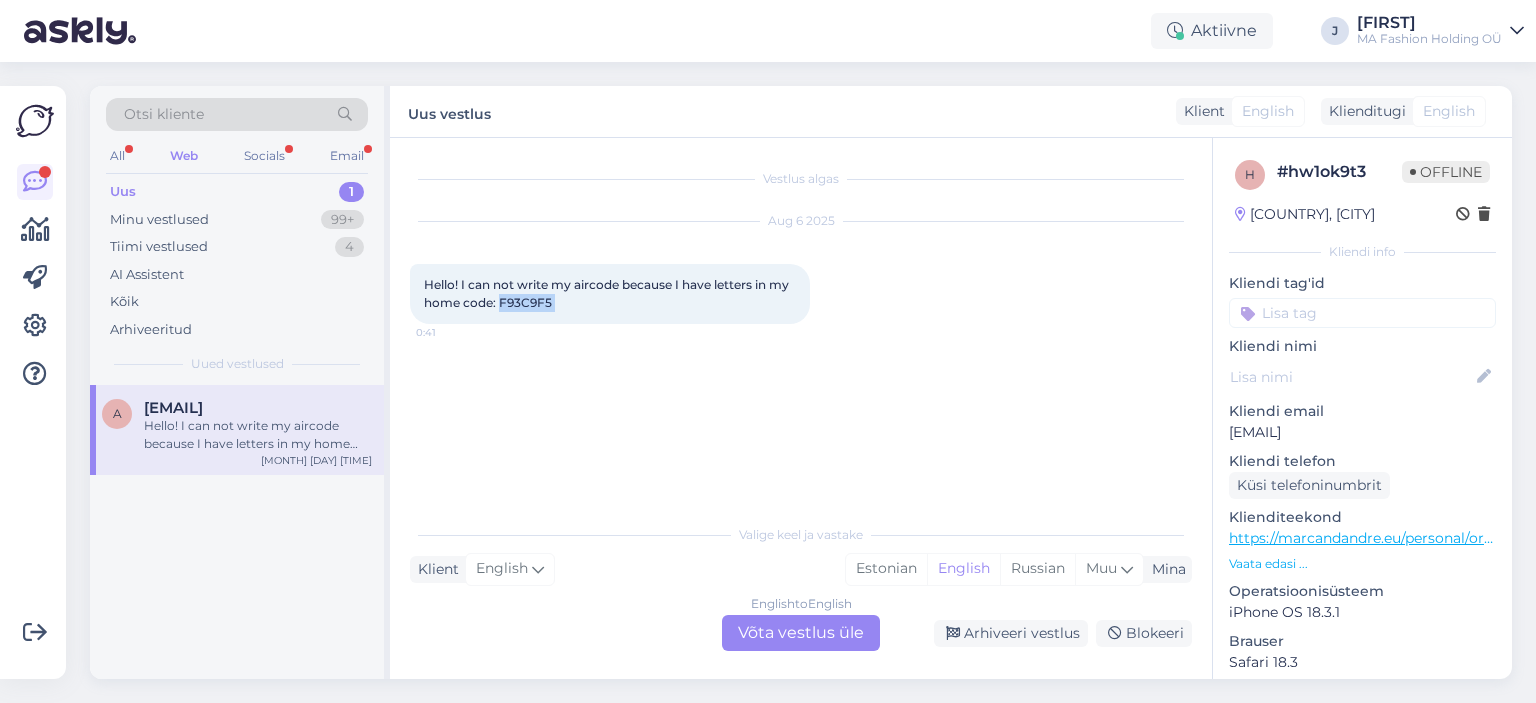 click on "F93C9F5 [TIME]" at bounding box center [610, 294] 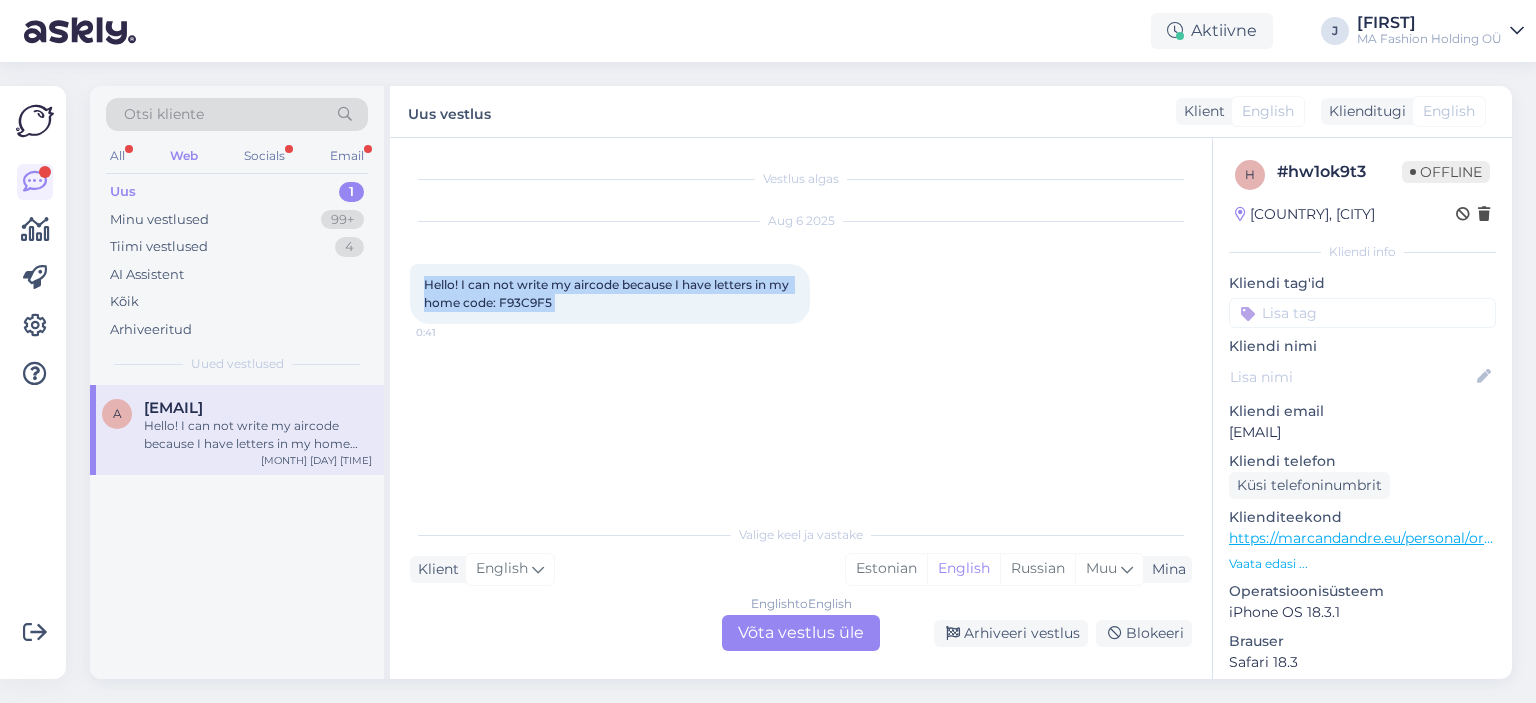click on "F93C9F5 [TIME]" at bounding box center (610, 294) 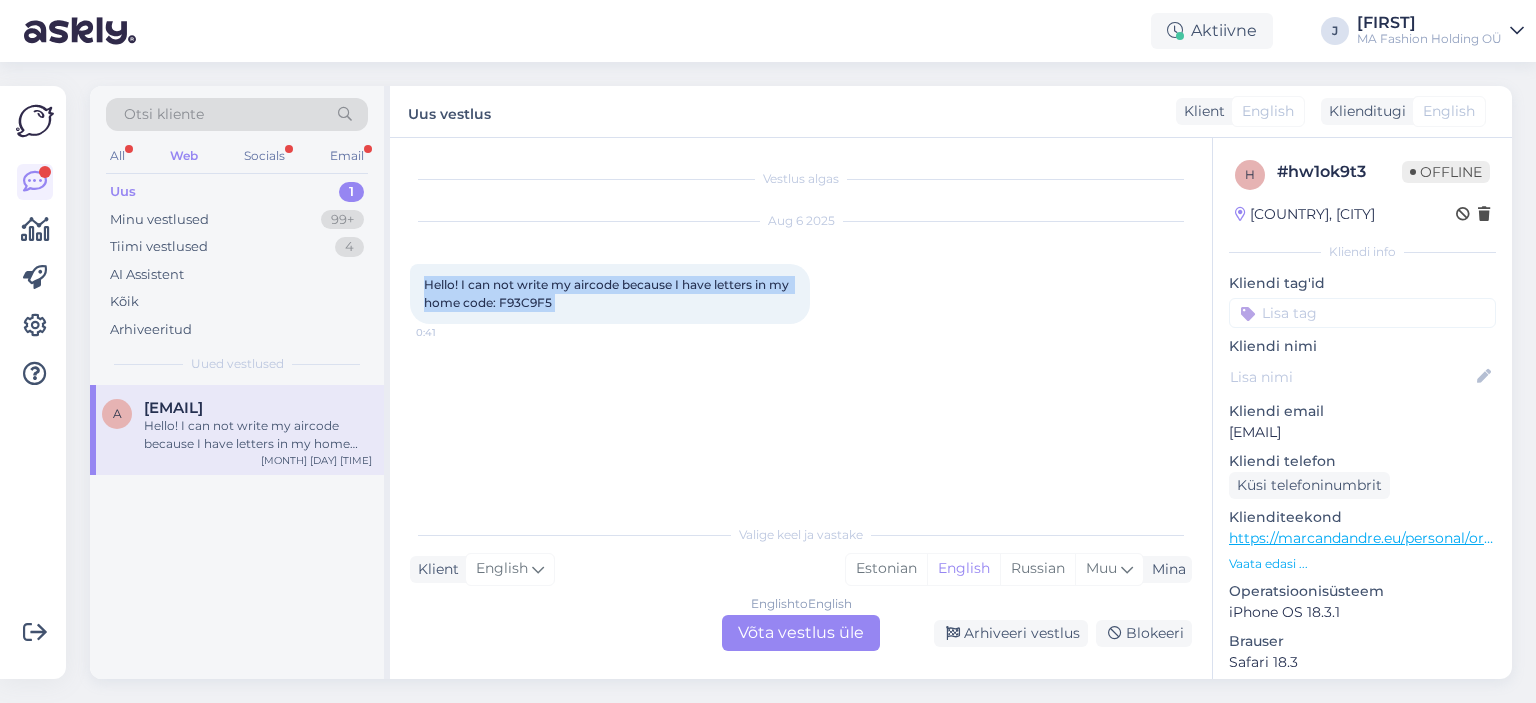 click on "Hello! I can not write my aircode because I have letters in my home code: F93C9F5" at bounding box center (608, 293) 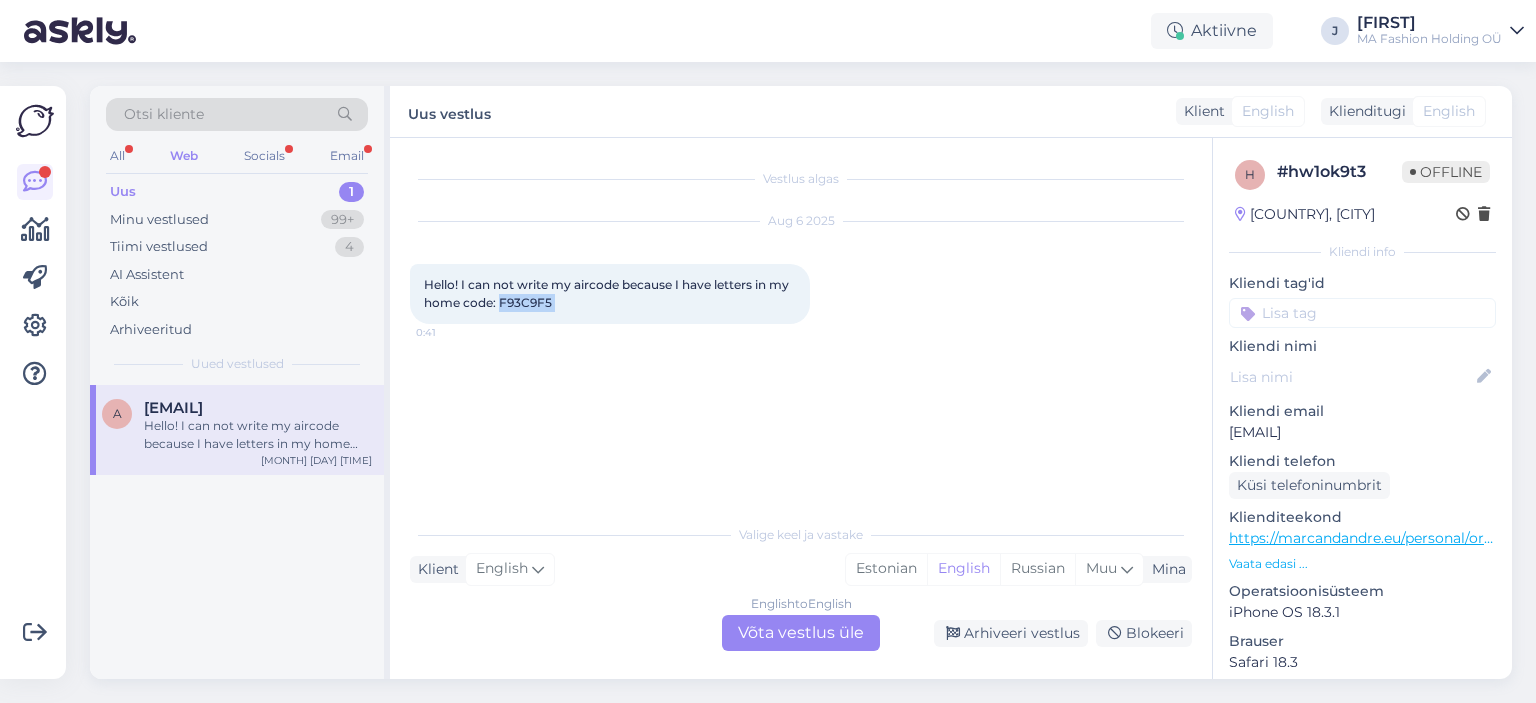 click on "Hello! I can not write my aircode because I have letters in my home code: F93C9F5" at bounding box center [608, 293] 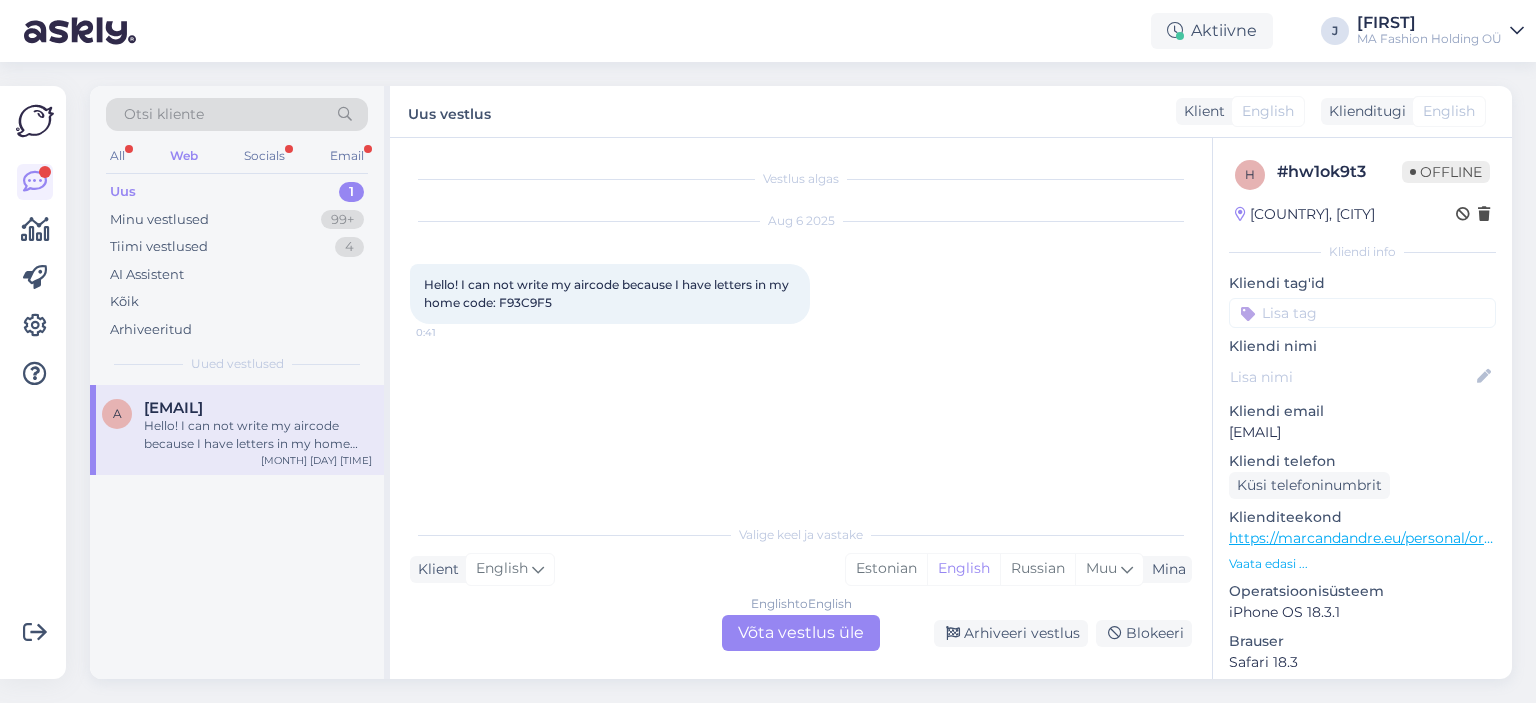 click on "English  to  English Võta vestlus üle" at bounding box center [801, 633] 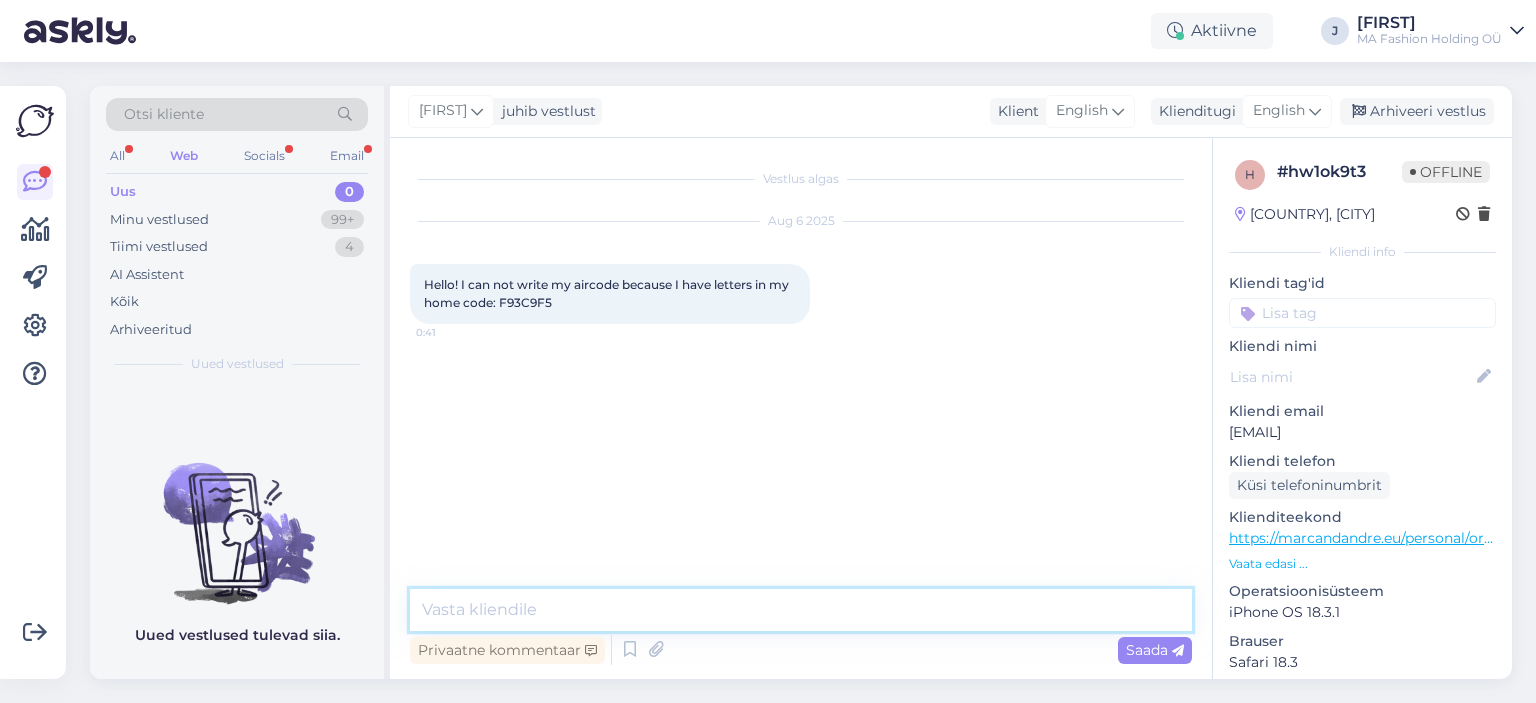 click at bounding box center (801, 610) 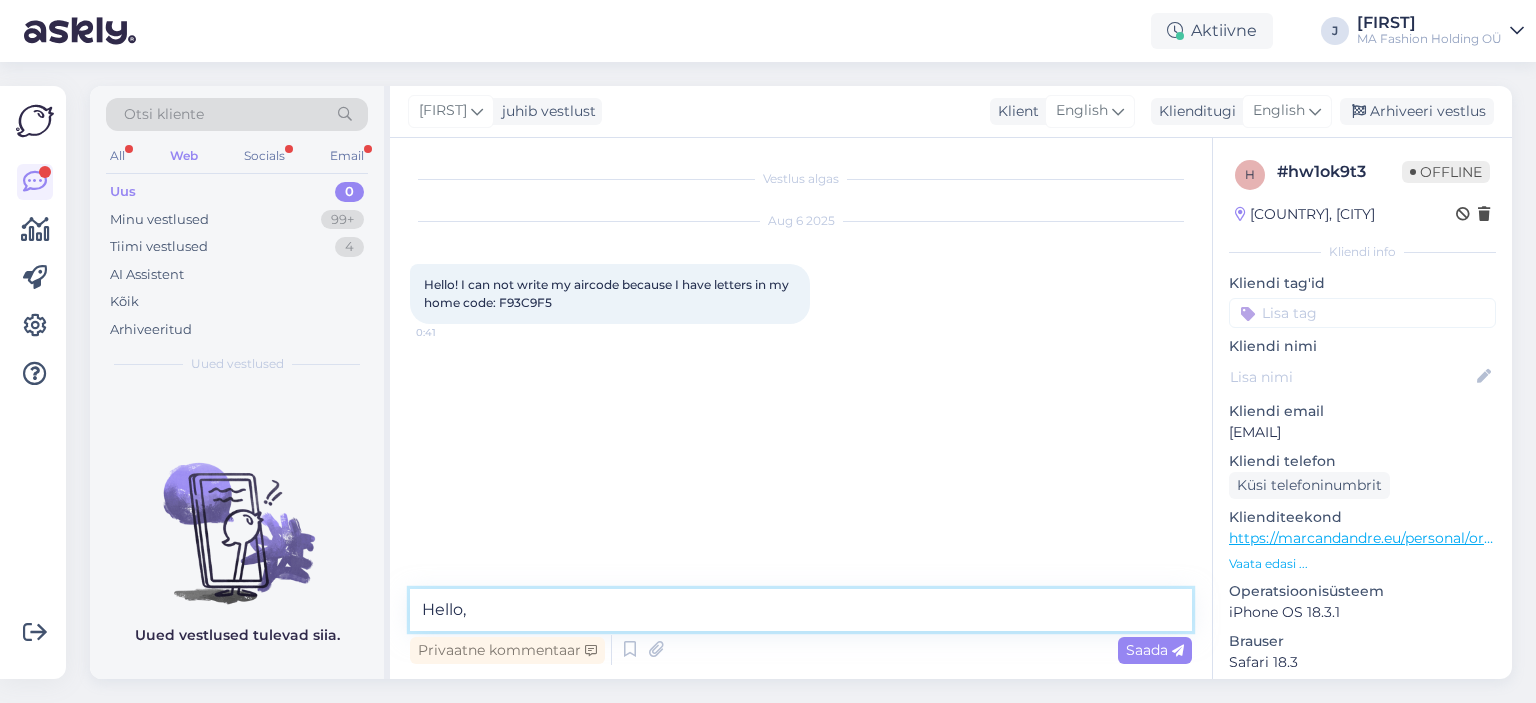 paste on "[FULL NAME]
[EMAIL]
[DELIVERY ADDRESS]
[PHONE]" 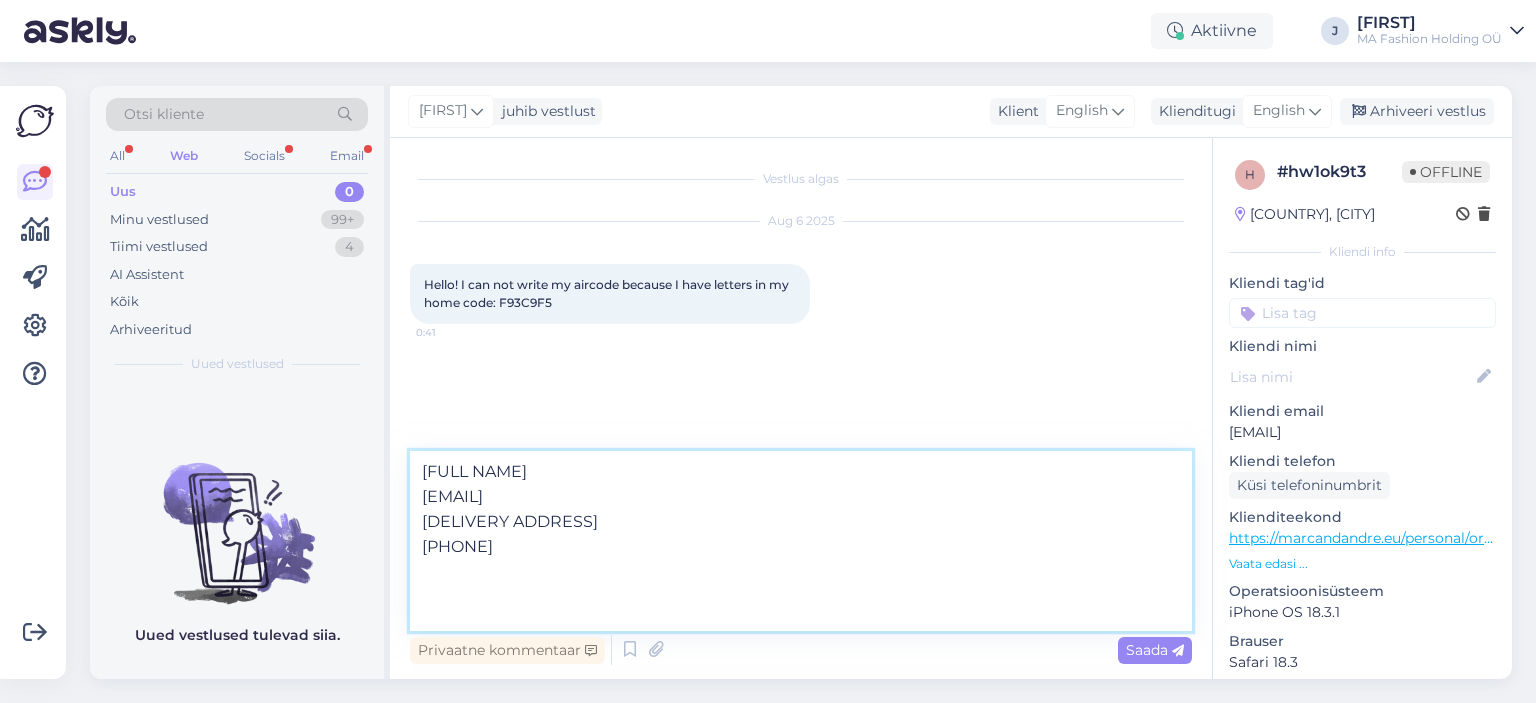 scroll, scrollTop: 0, scrollLeft: 0, axis: both 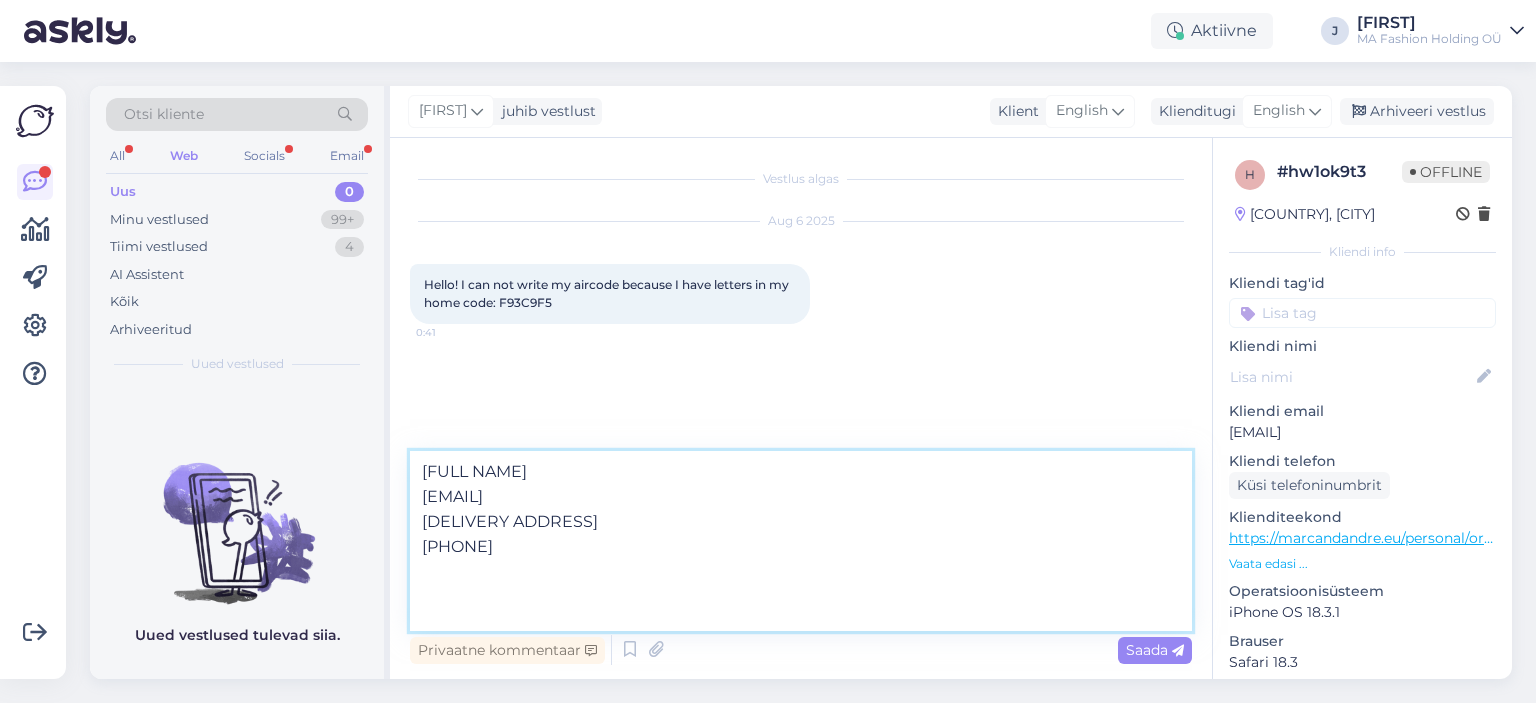 click on "[FULL NAME]
[EMAIL]
[DELIVERY ADDRESS]
[PHONE]" at bounding box center (801, 541) 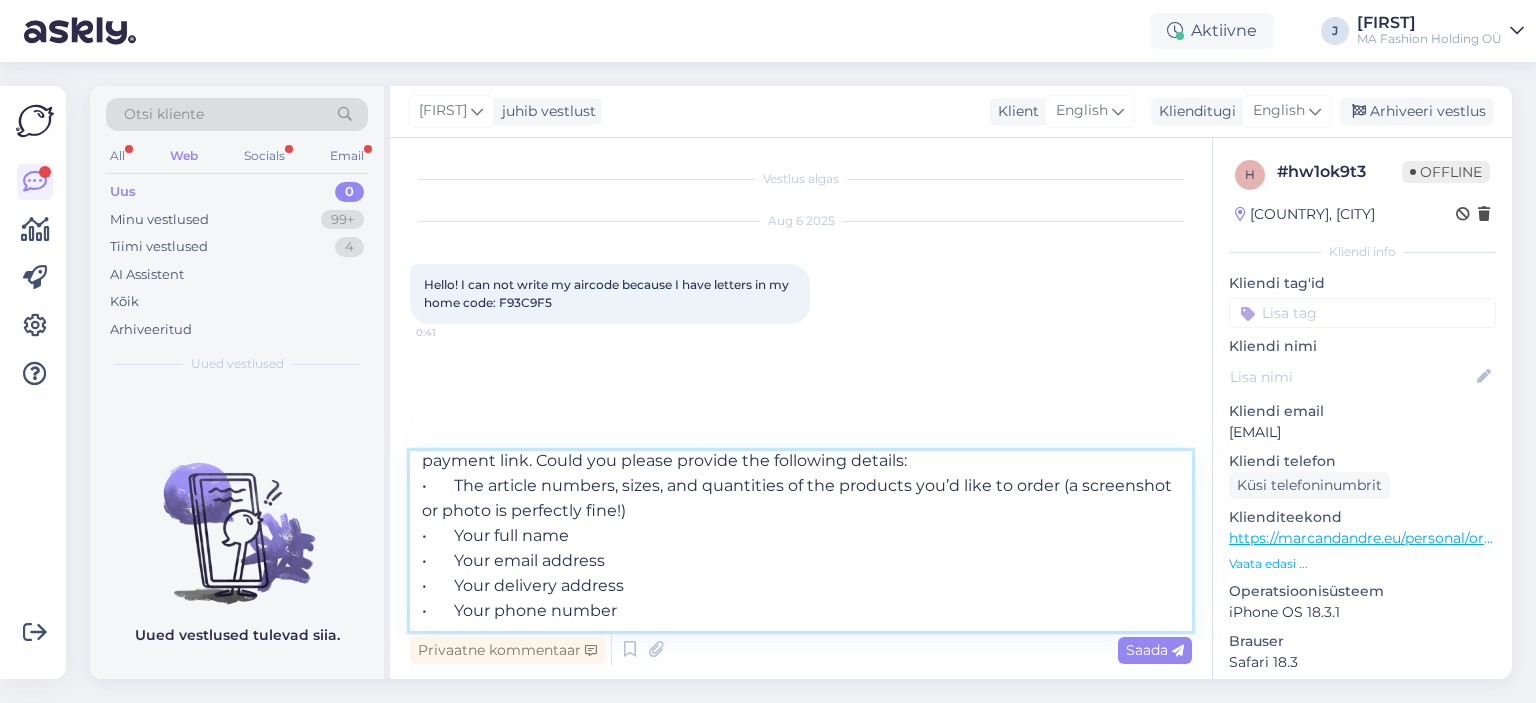 scroll, scrollTop: 60, scrollLeft: 0, axis: vertical 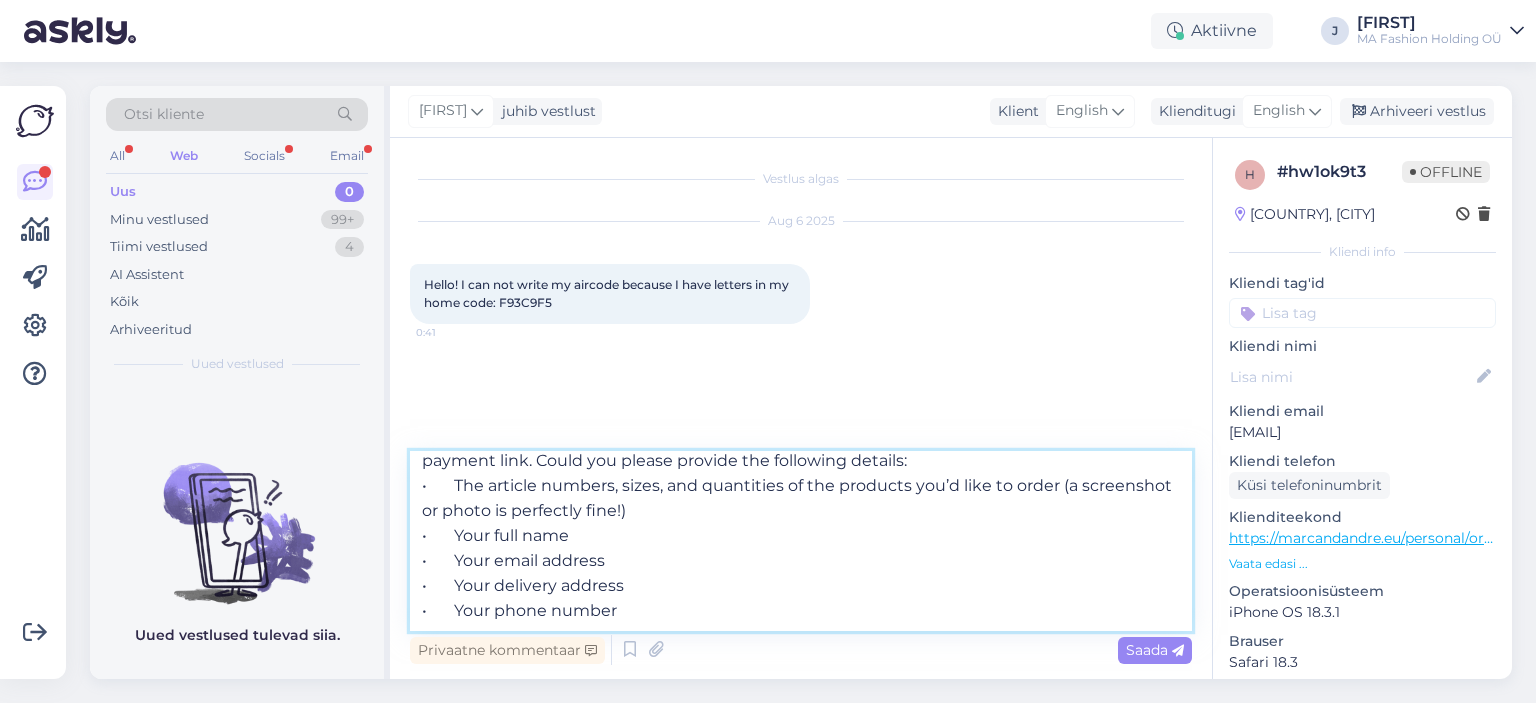 click on "Hello! The fastest solution would be for me to manually create your order and send you a payment link. Could you please provide the following details:
•	The article numbers, sizes, and quantities of the products you’d like to order (a screenshot or photo is perfectly fine!)
•	Your full name
•	Your email address
•	Your delivery address
•	Your phone number" at bounding box center (801, 541) 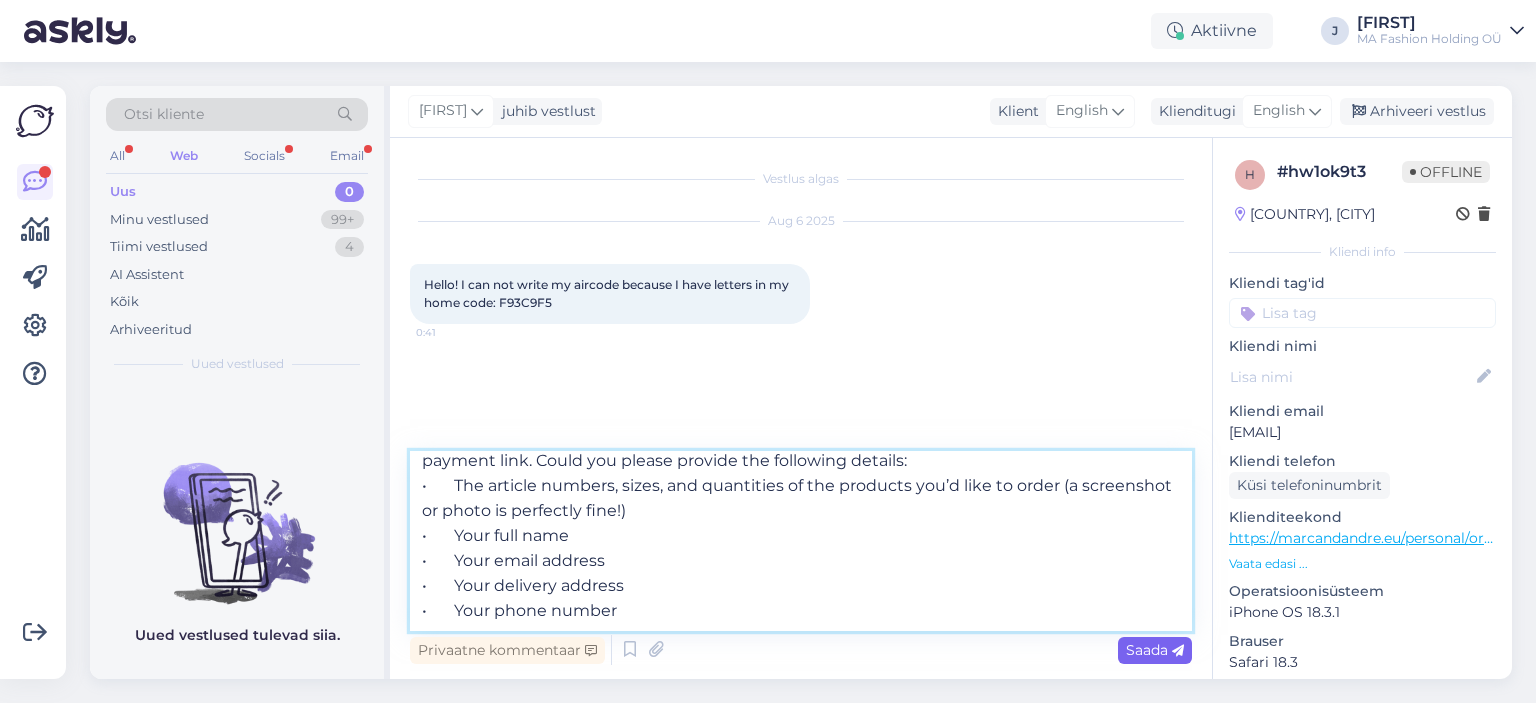 type on "Hello! The fastest solution would be for me to manually create your order and send you a payment link. Could you please provide the following details:
•	The article numbers, sizes, and quantities of the products you’d like to order (a screenshot or photo is perfectly fine!)
•	Your full name
•	Your email address
•	Your delivery address
•	Your phone number" 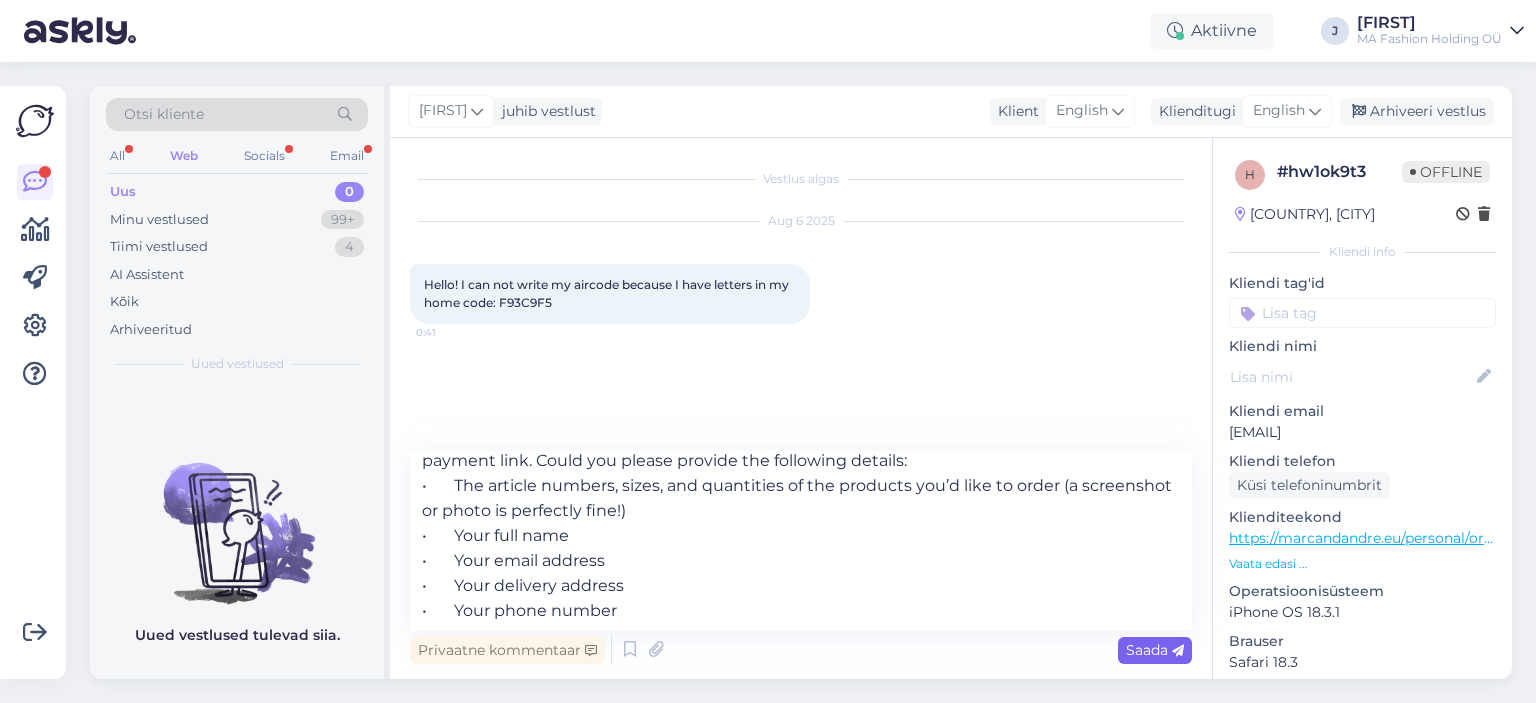 click on "Saada" at bounding box center (1155, 650) 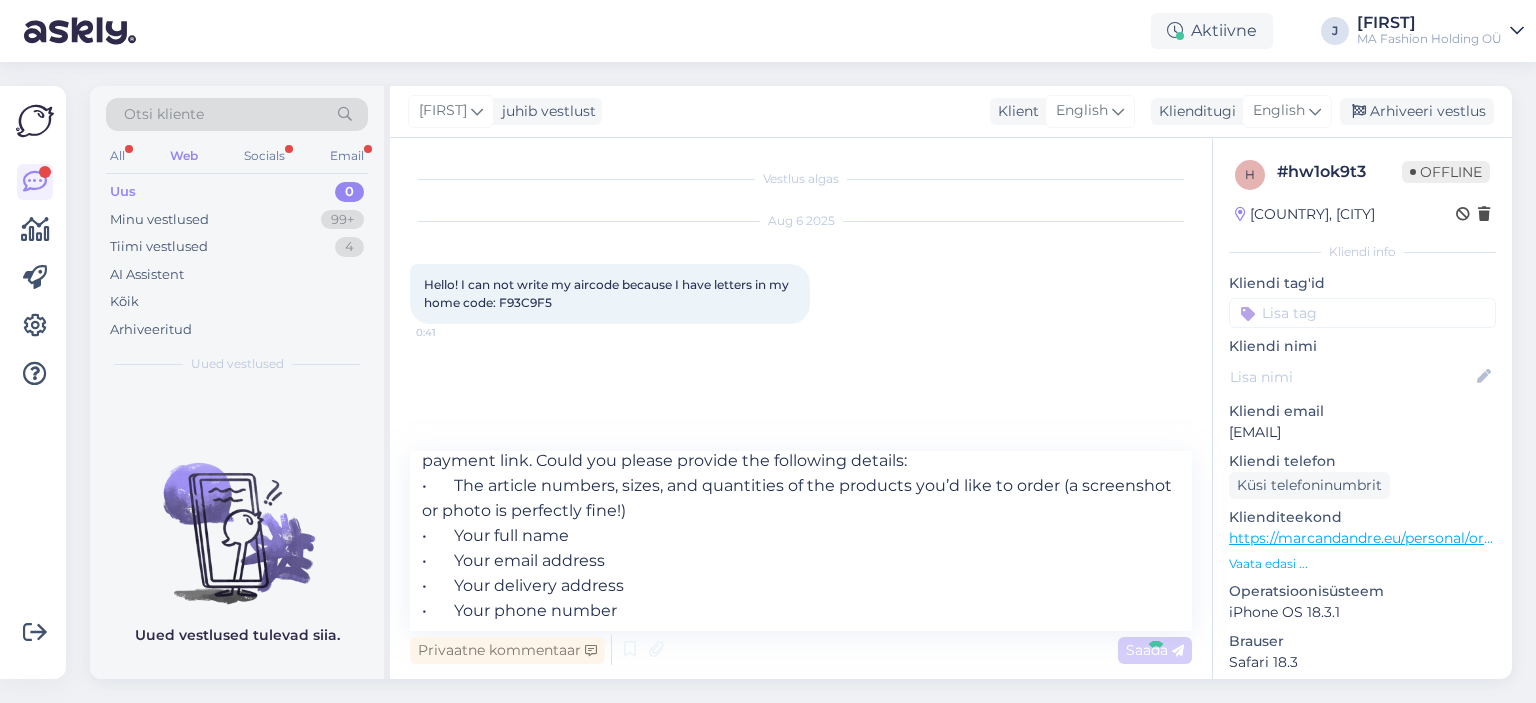 type 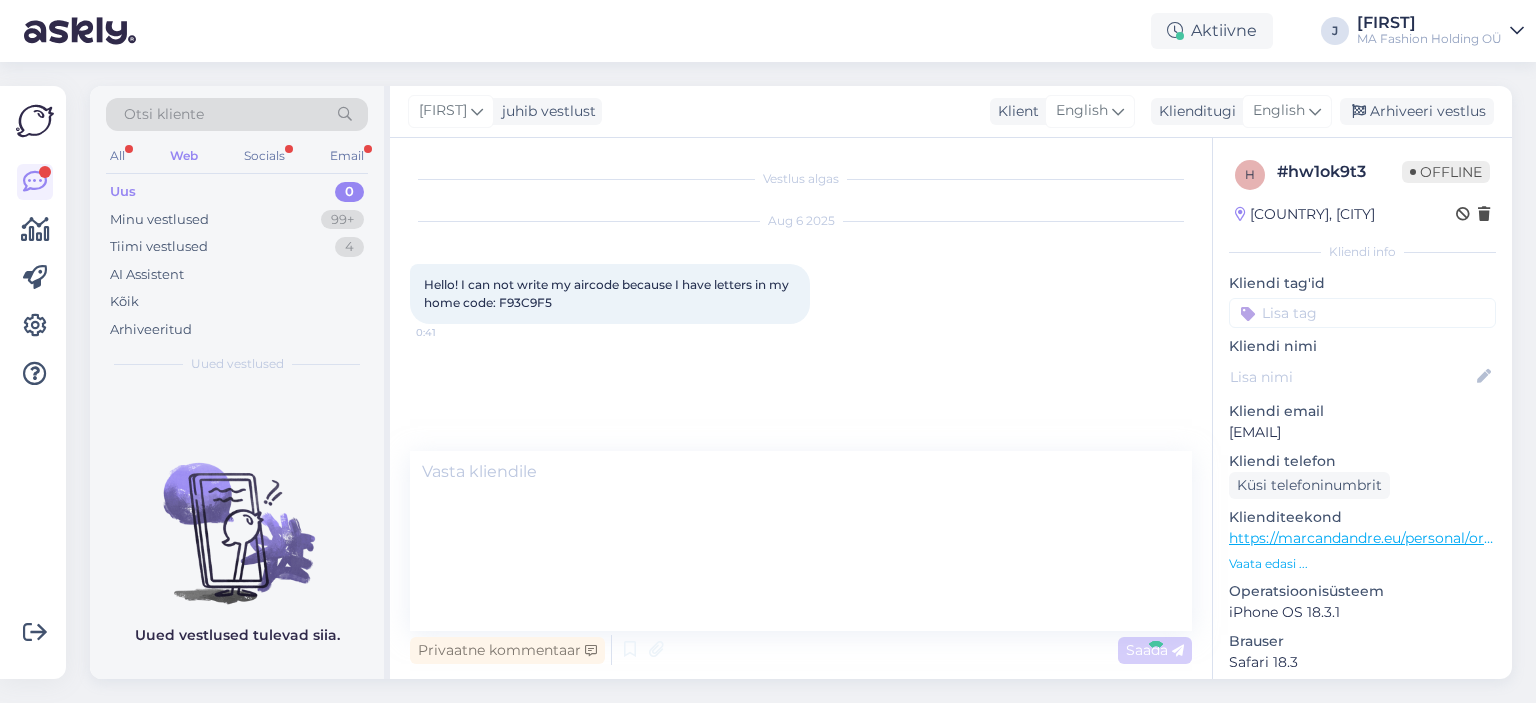 scroll, scrollTop: 22, scrollLeft: 0, axis: vertical 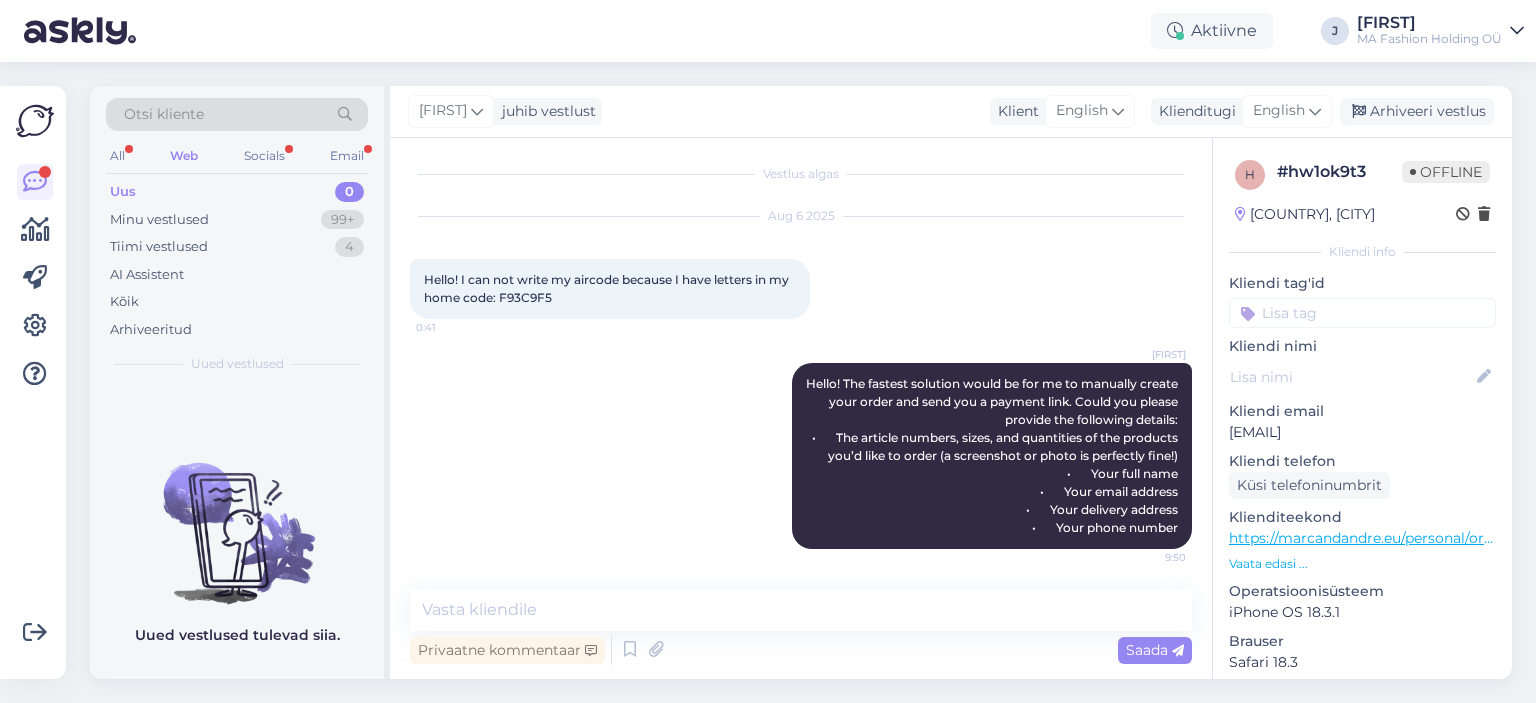 click on "[LAST] [LAST] [FULL NAME]
[EMAIL]
[DELIVERY ADDRESS]
[PHONE] [TIME]" at bounding box center [801, 456] 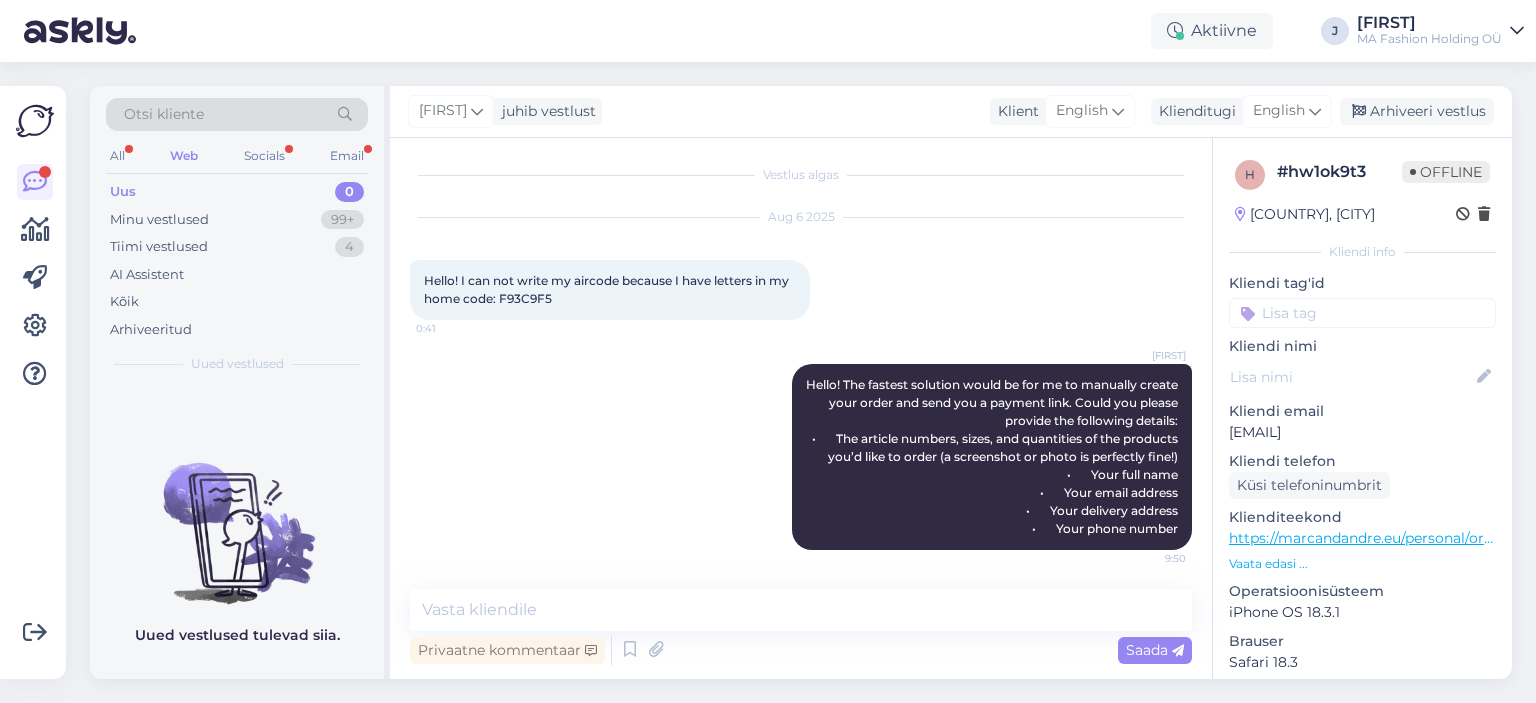 scroll, scrollTop: 0, scrollLeft: 0, axis: both 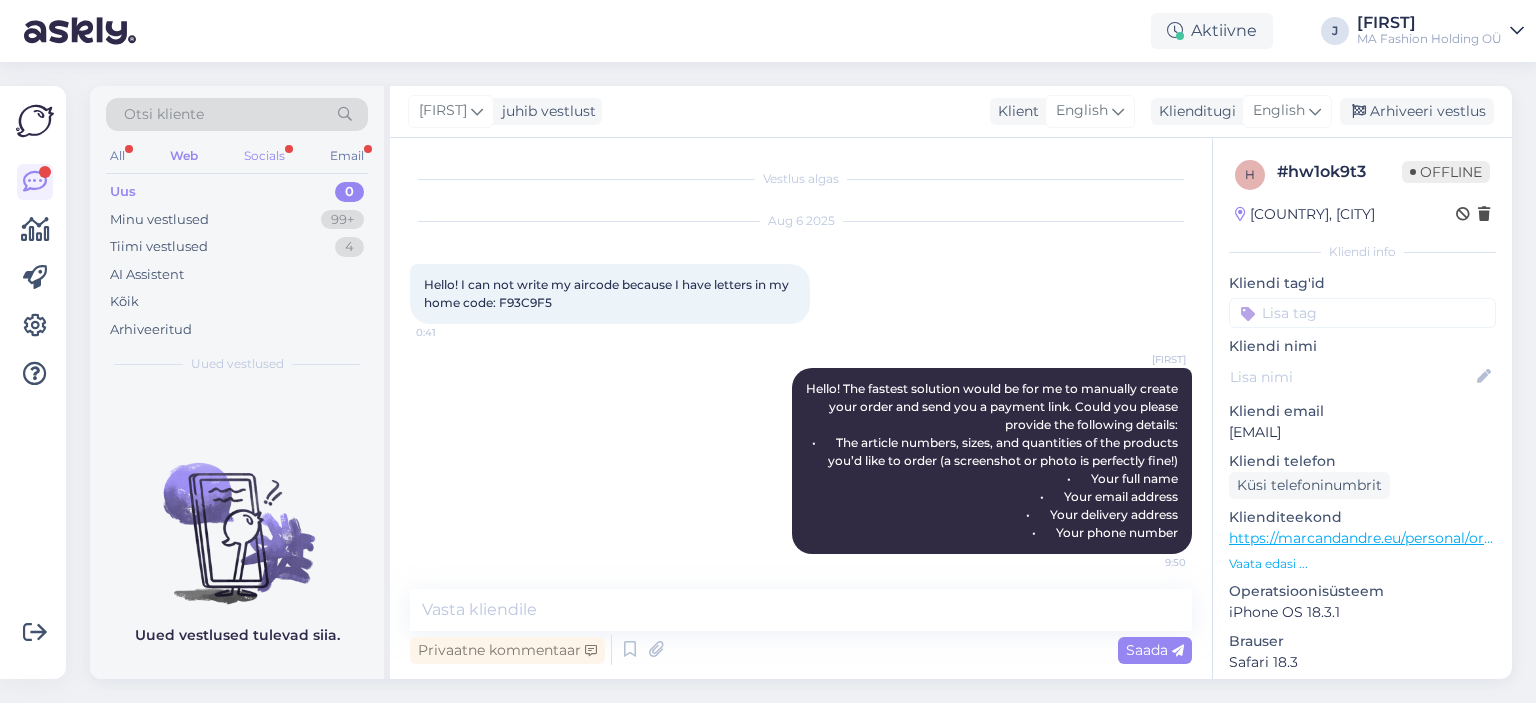 click on "Socials" at bounding box center (264, 156) 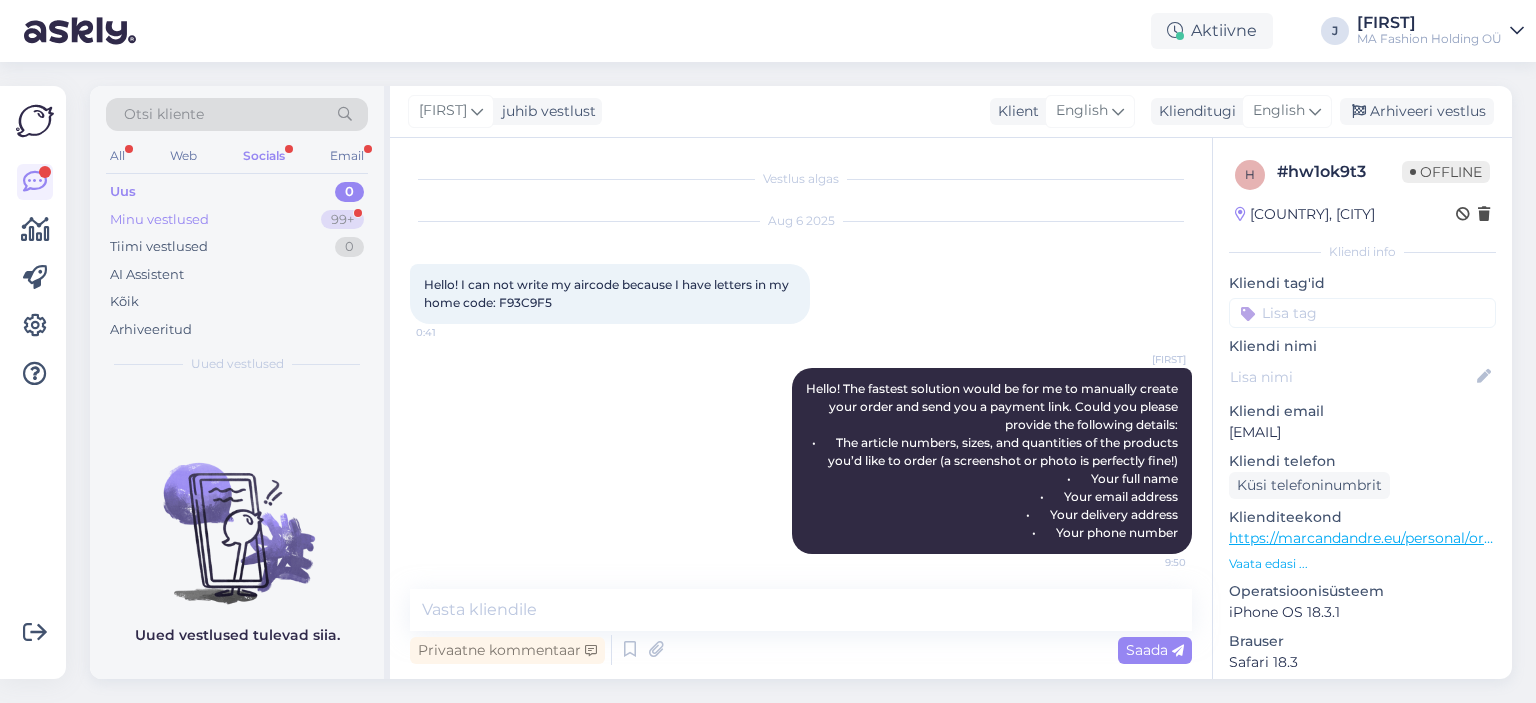click on "Minu vestlused 99+" at bounding box center [237, 220] 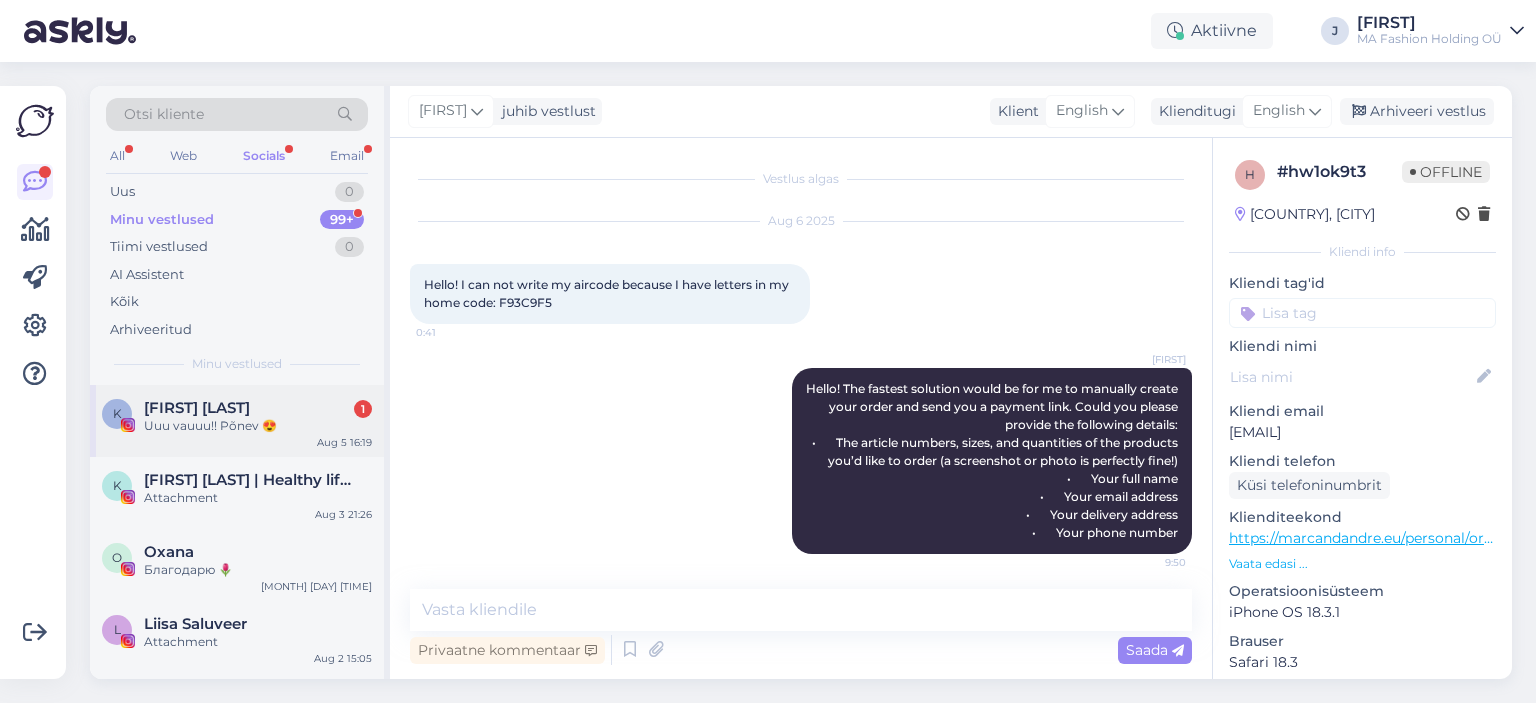 click on "K Kevad Belle 1 Uuu vauuu!!Põnev 😍 Aug 5 16:19" at bounding box center [237, 421] 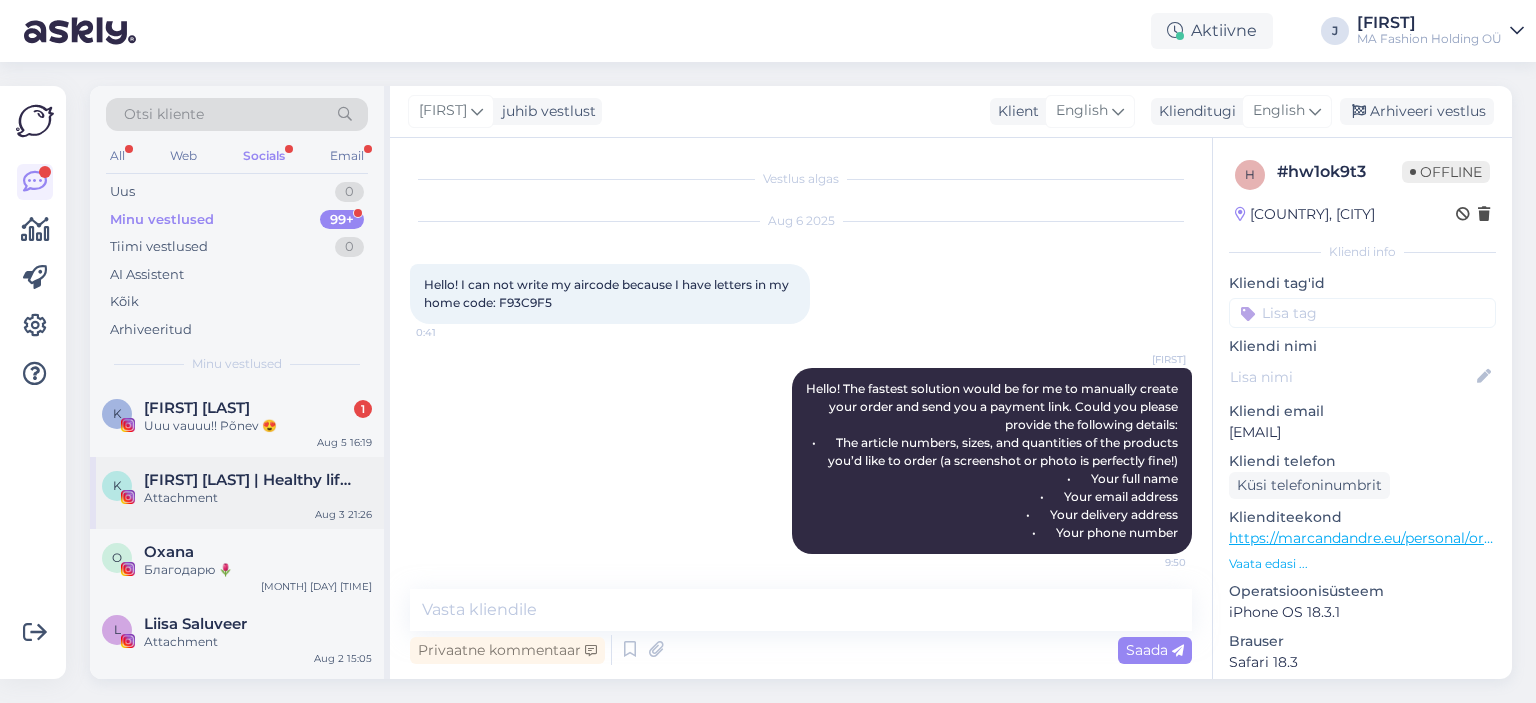 scroll, scrollTop: 2549, scrollLeft: 0, axis: vertical 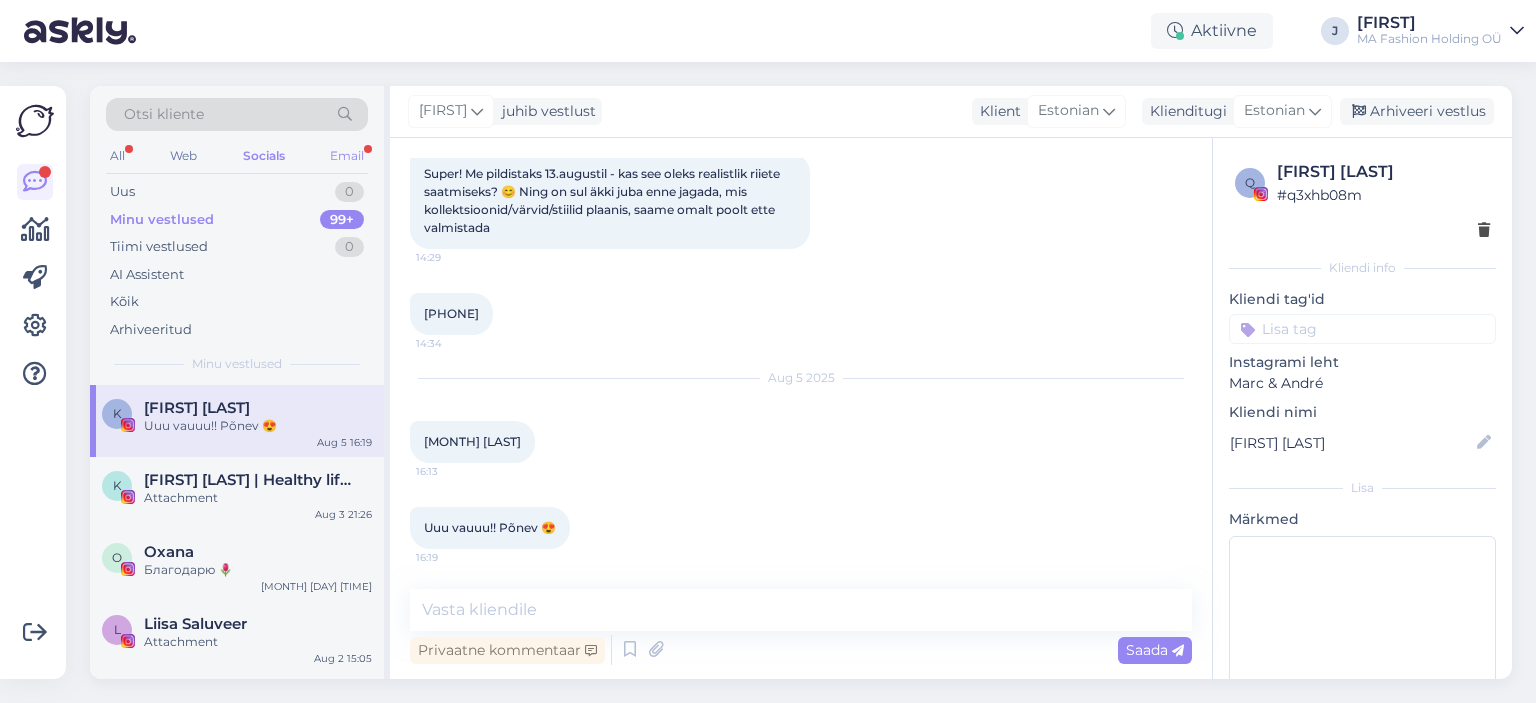 click on "All Web Socials  Email" at bounding box center (237, 158) 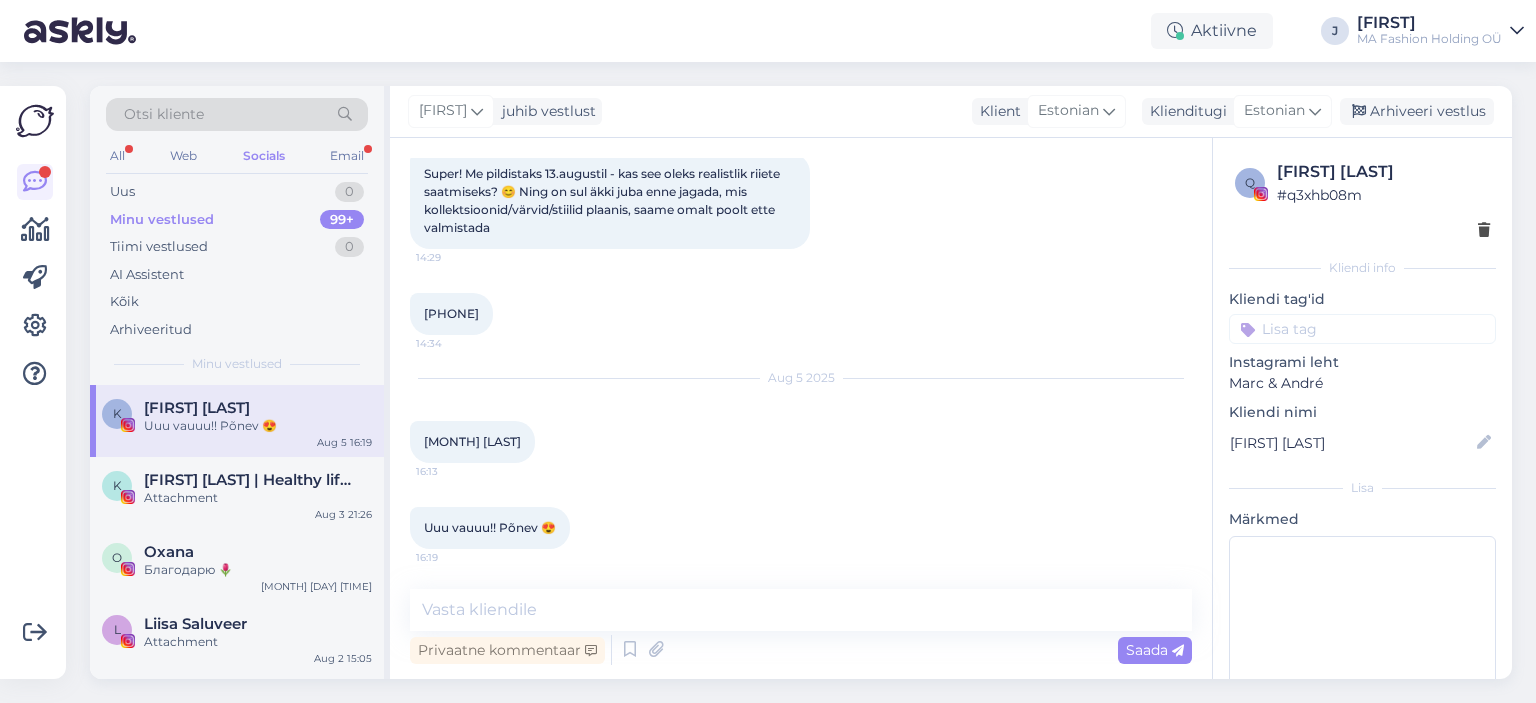 click on "All Web Socials  Email" at bounding box center (237, 158) 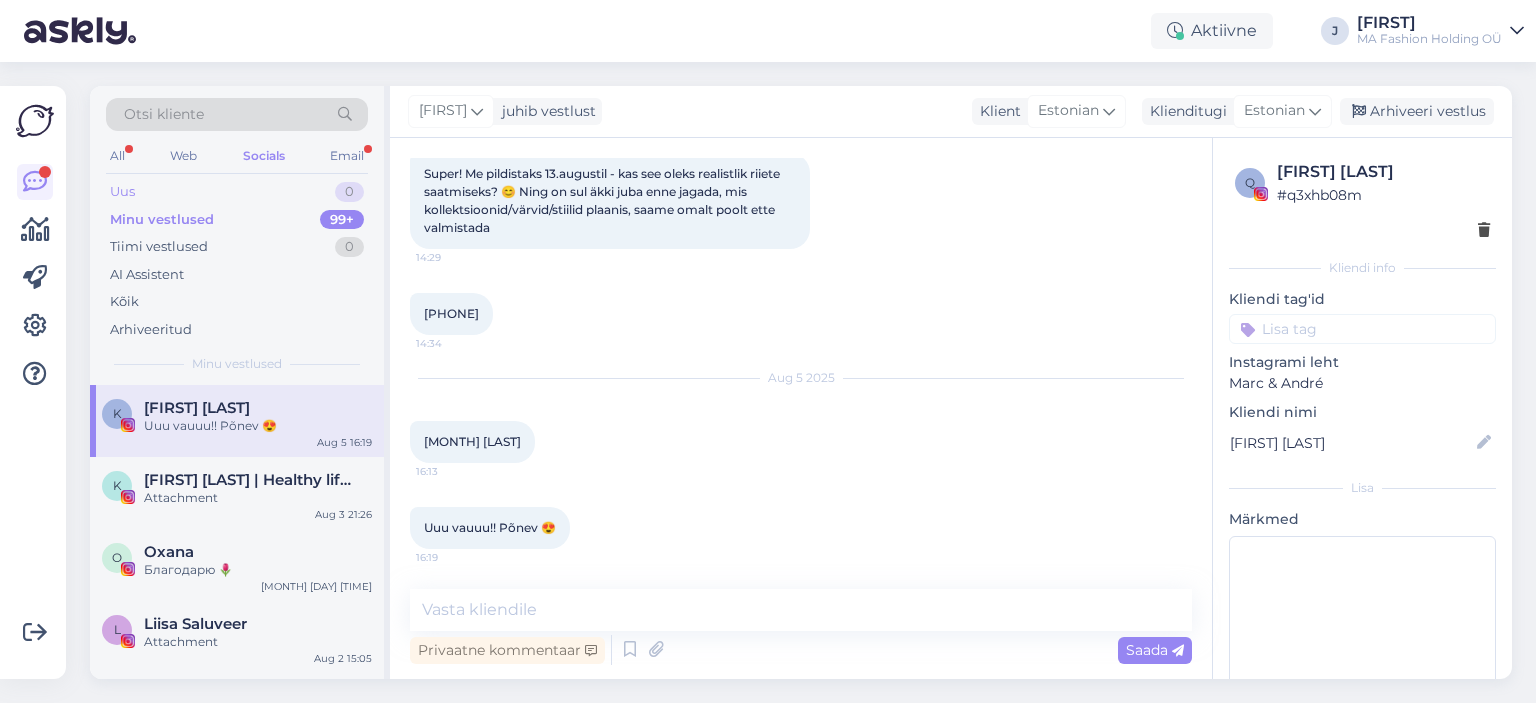 click on "Uus 0" at bounding box center [237, 192] 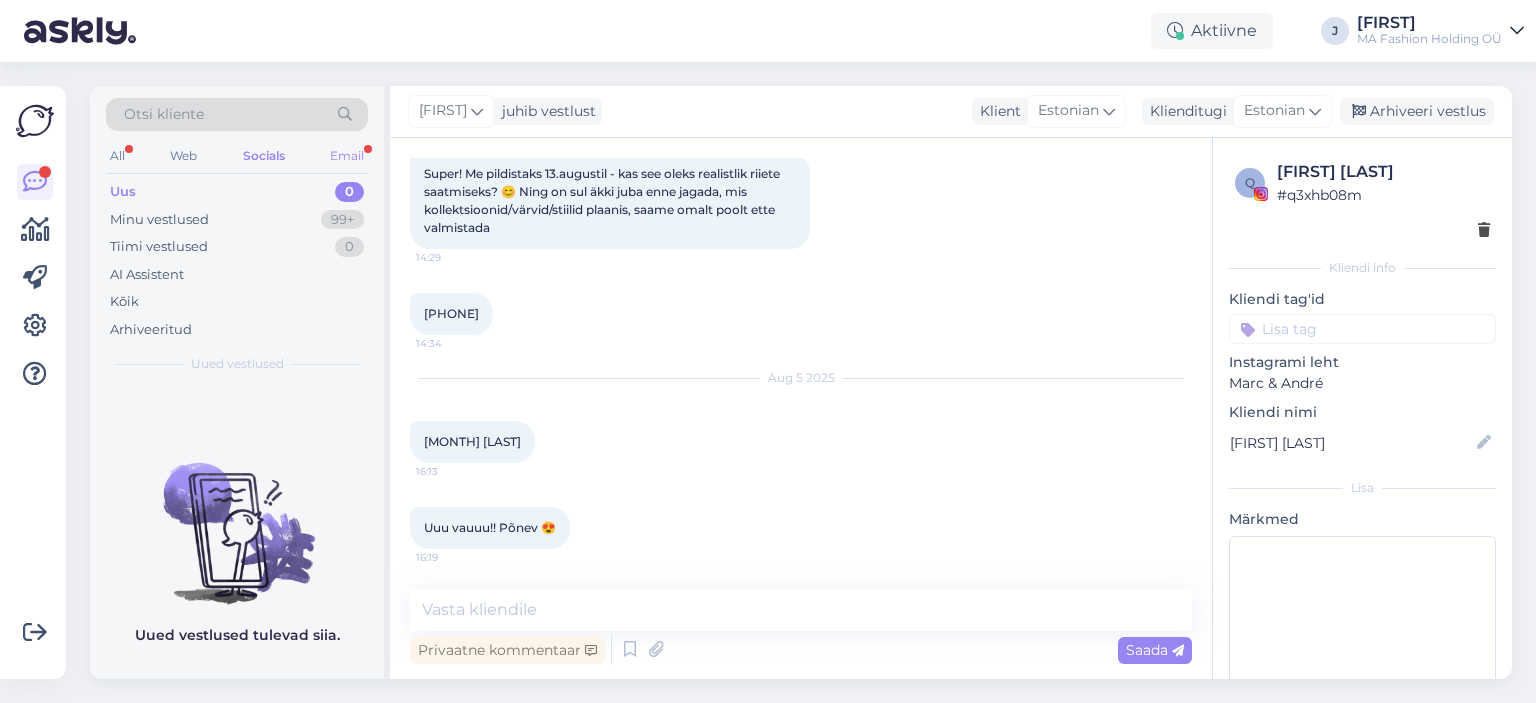 click on "Email" at bounding box center (347, 156) 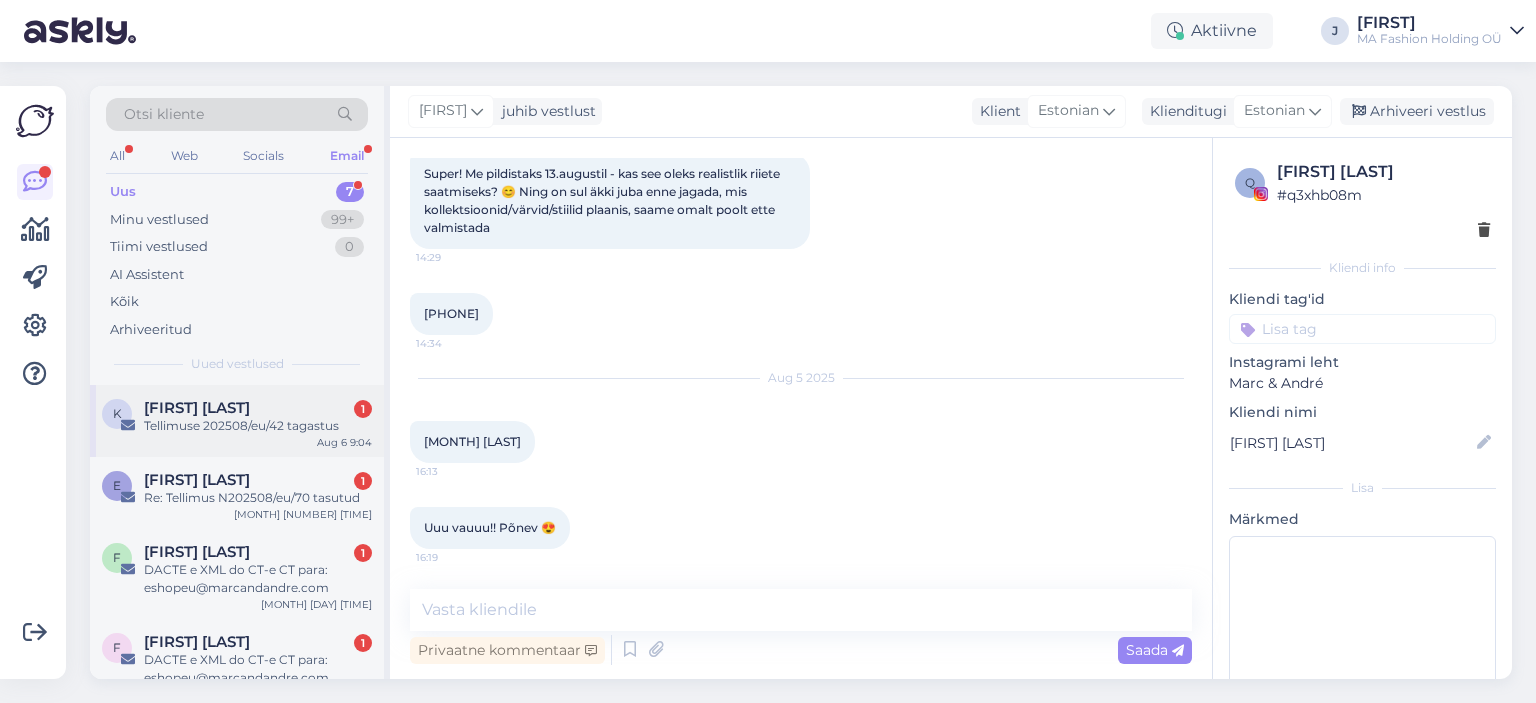 click on "Tellimuse 202508/eu/42 tagastus" at bounding box center [258, 426] 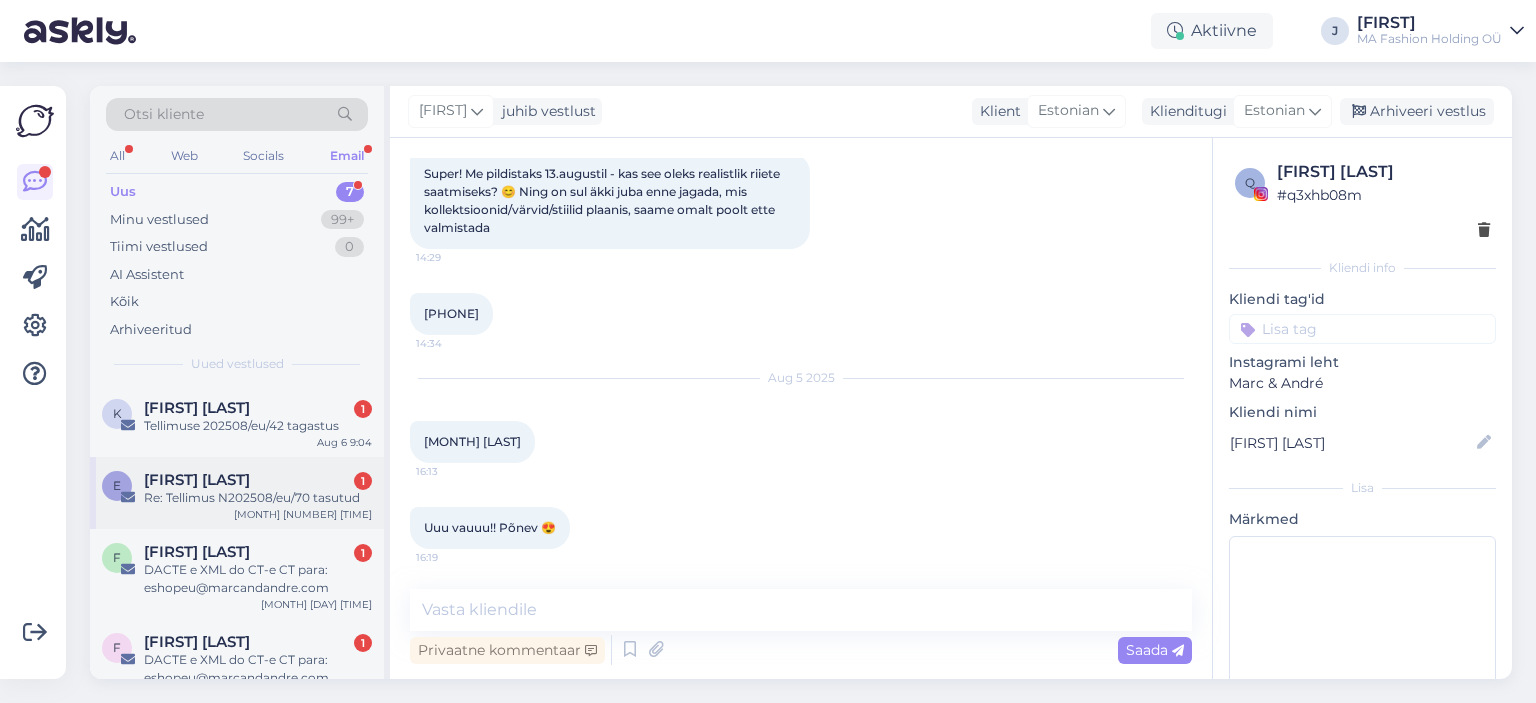 scroll, scrollTop: 0, scrollLeft: 0, axis: both 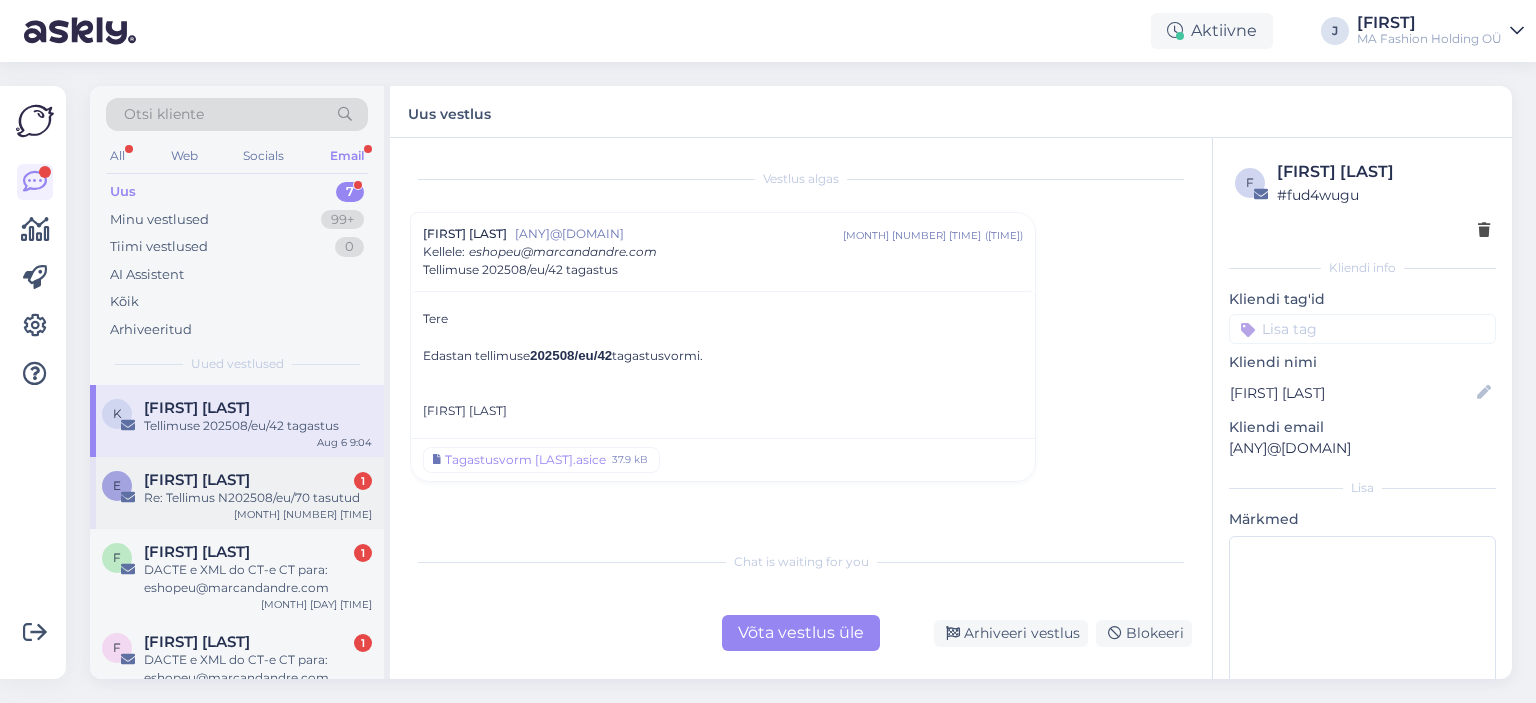 click on "[LAST] [NUMBER]" at bounding box center (258, 480) 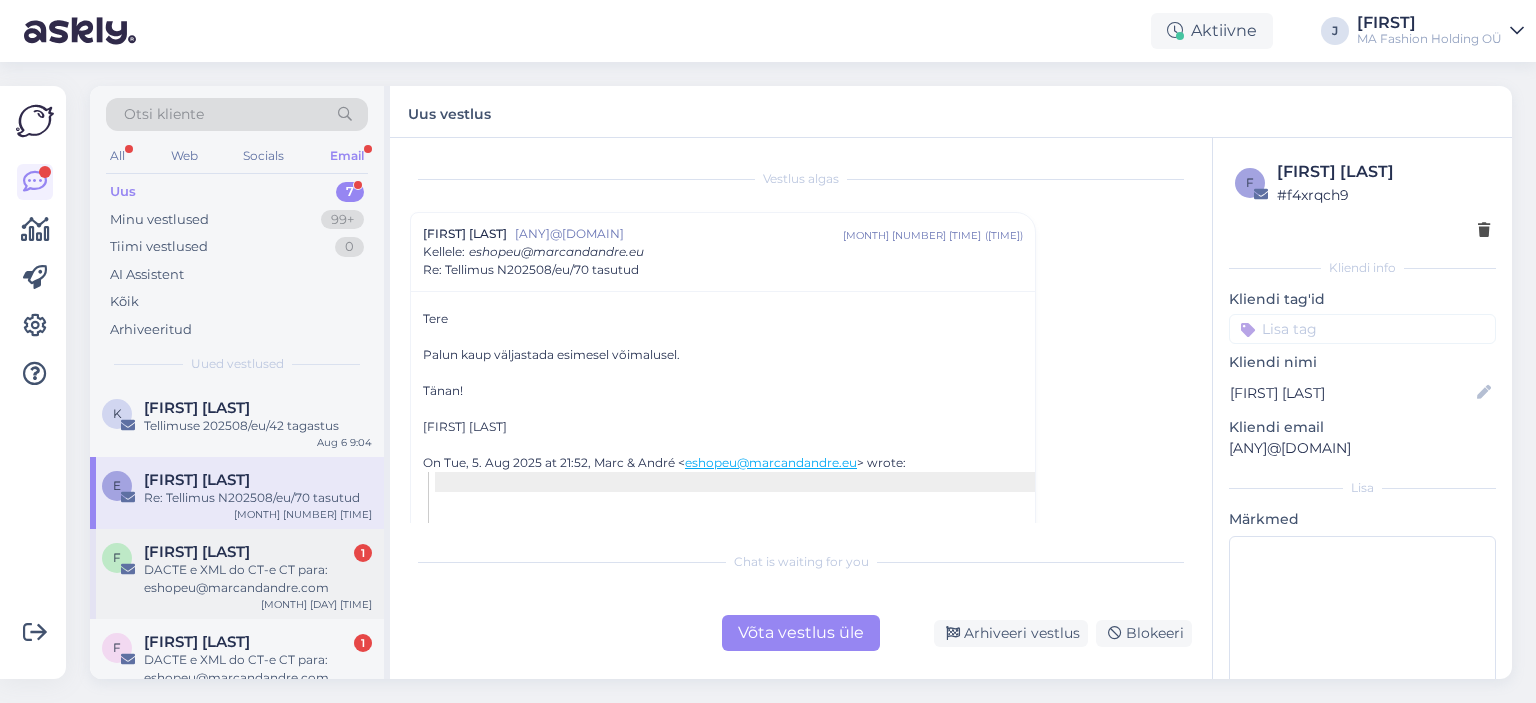 click on "[FIRST] [LAST]" at bounding box center [197, 552] 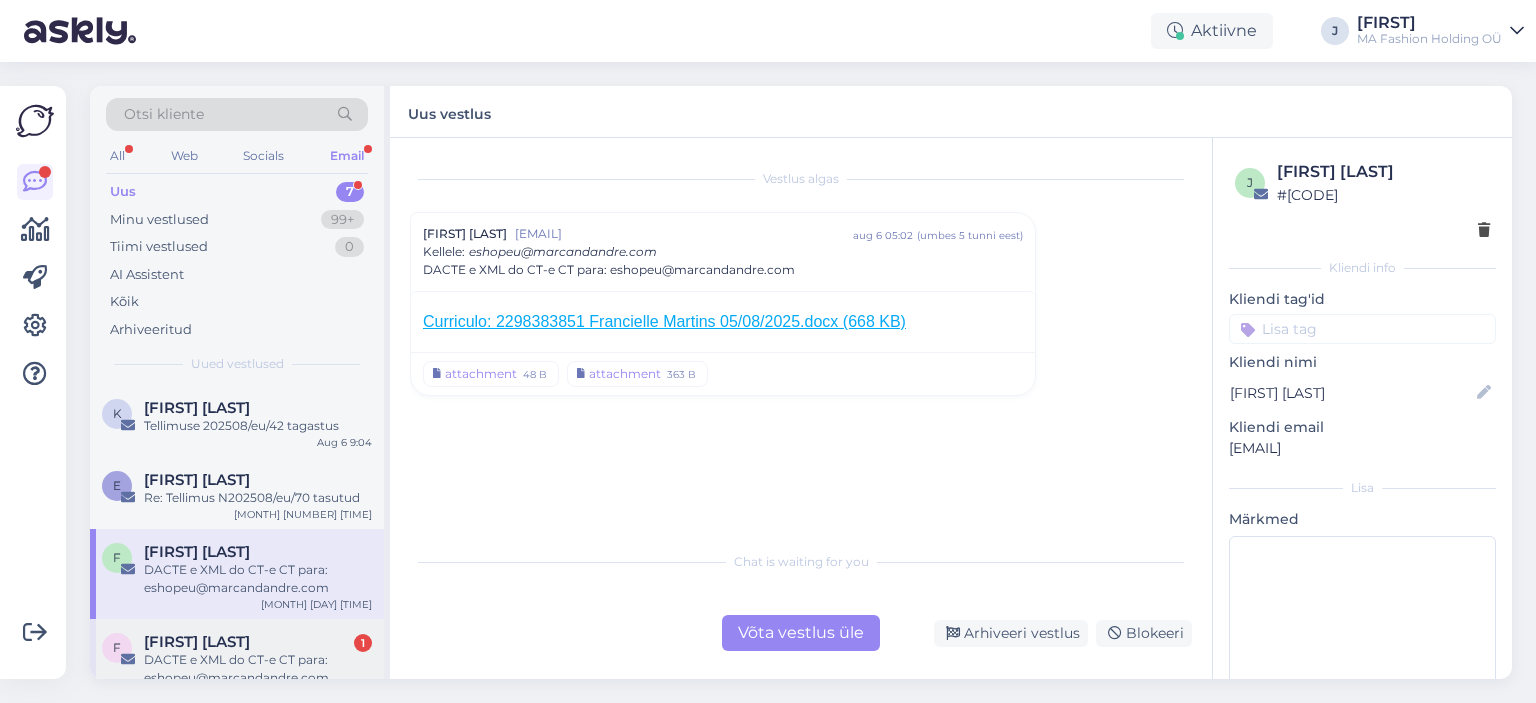 click on "F Francielle Martins 1 DACTE e XML do CT-e CT para: eshopeu@example.com Aug 6 2:45" at bounding box center [237, 664] 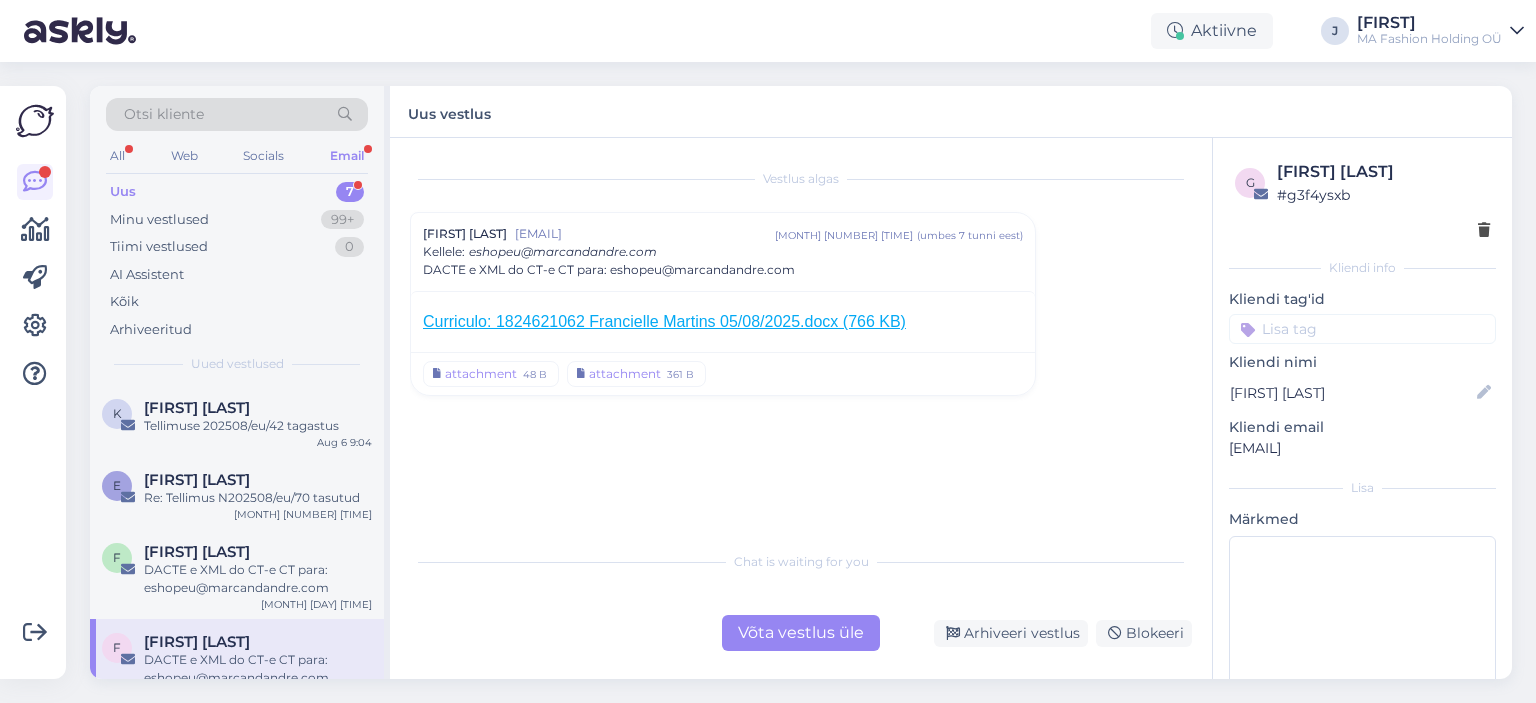 click on "Arhiveeri vestlus Blokeeri" at bounding box center (1040, 633) 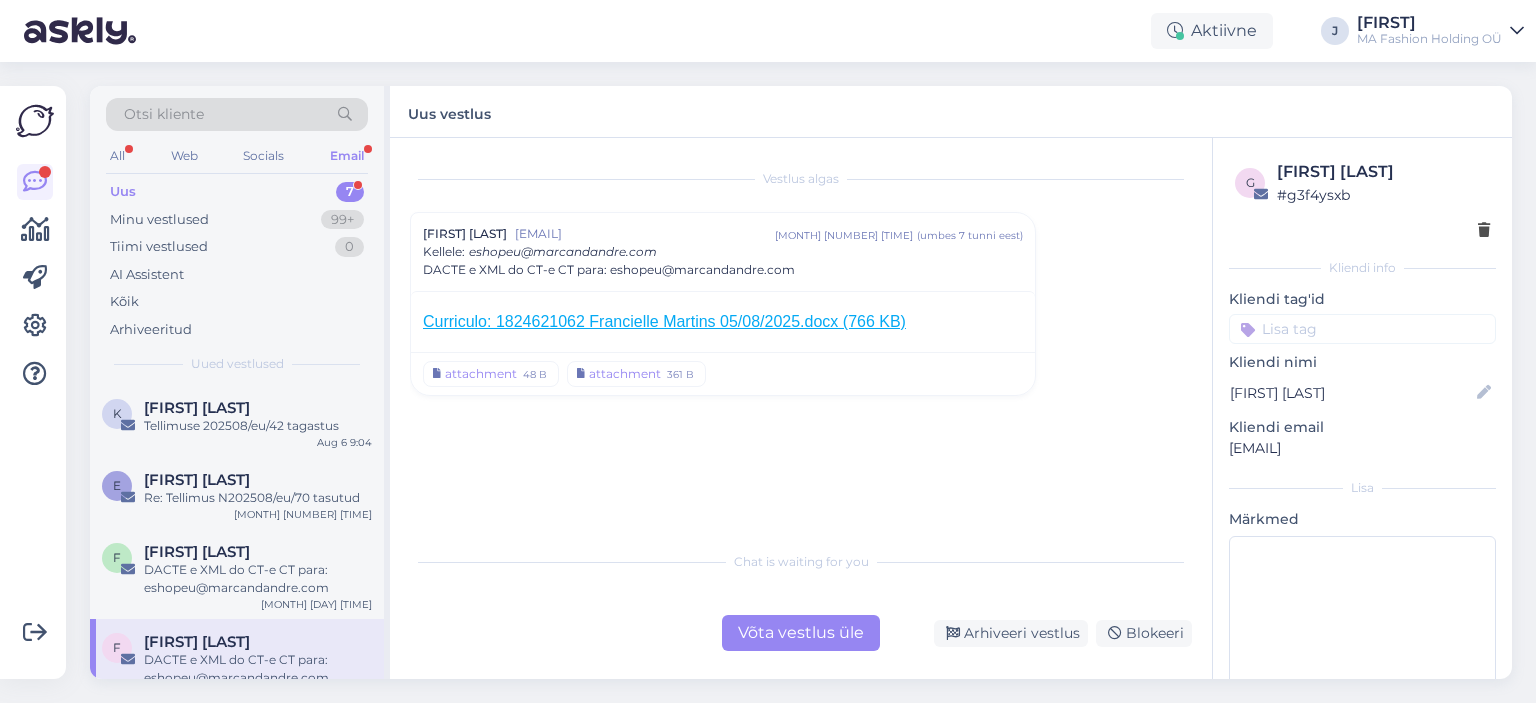 click on "Võta vestlus üle" at bounding box center [801, 633] 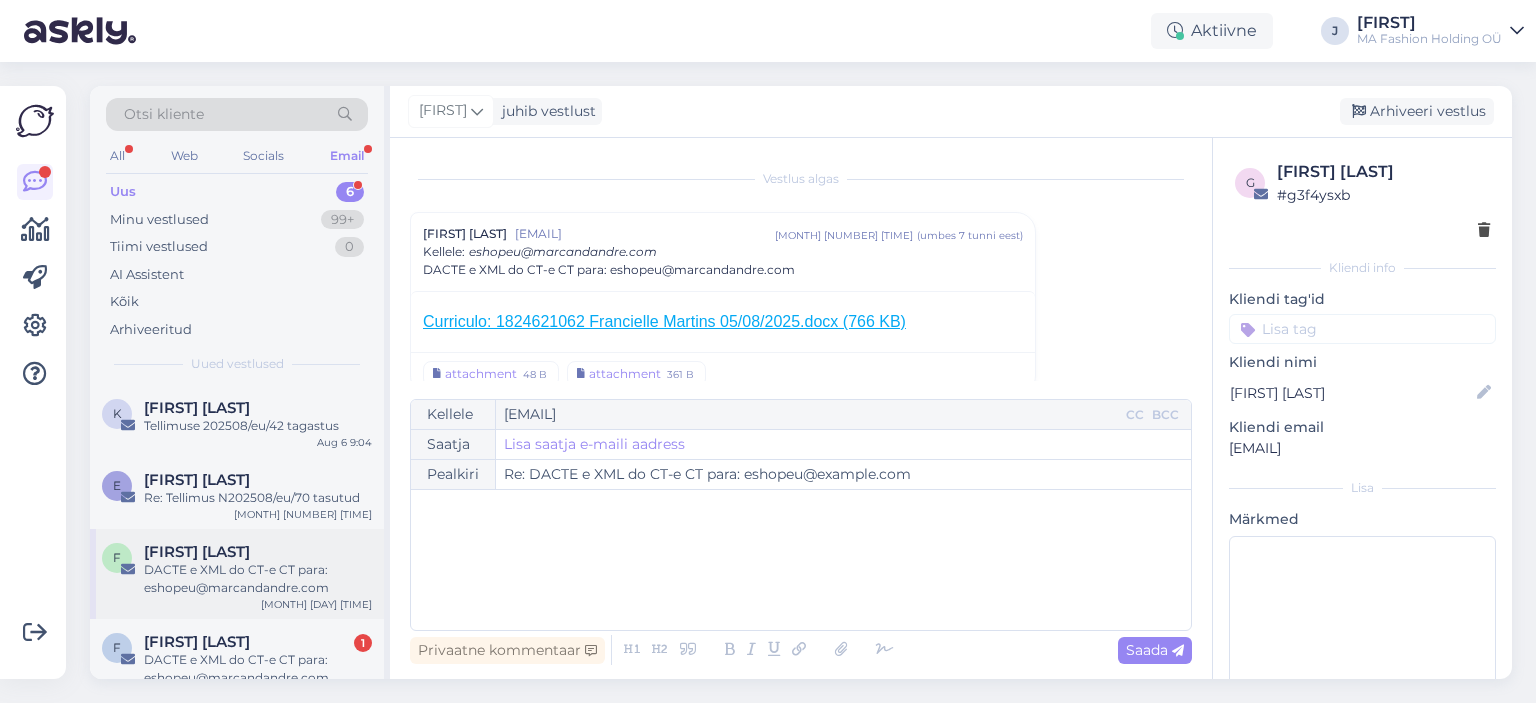 scroll, scrollTop: 24, scrollLeft: 0, axis: vertical 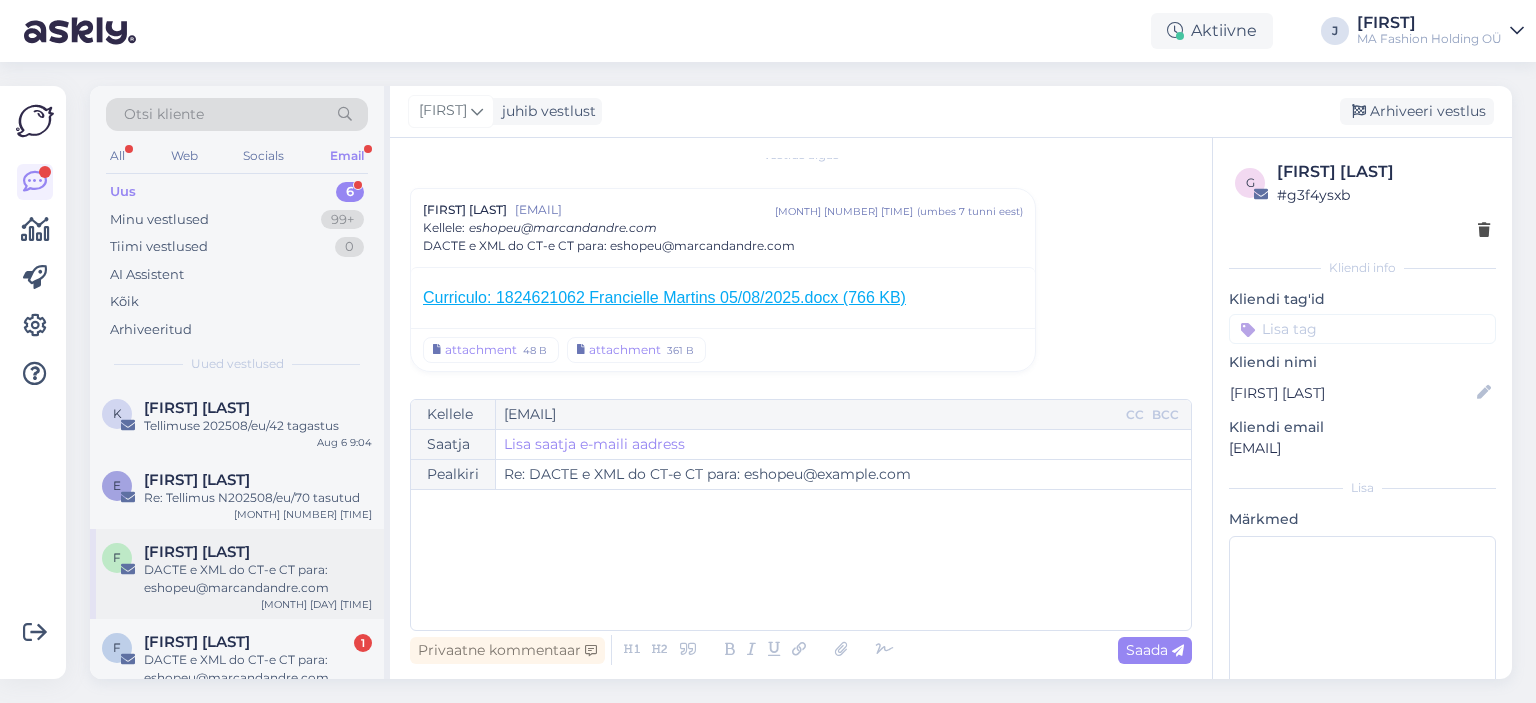 click on "DACTE e XML do CT-e CT para: eshopeu@marcandandre.com" at bounding box center [258, 579] 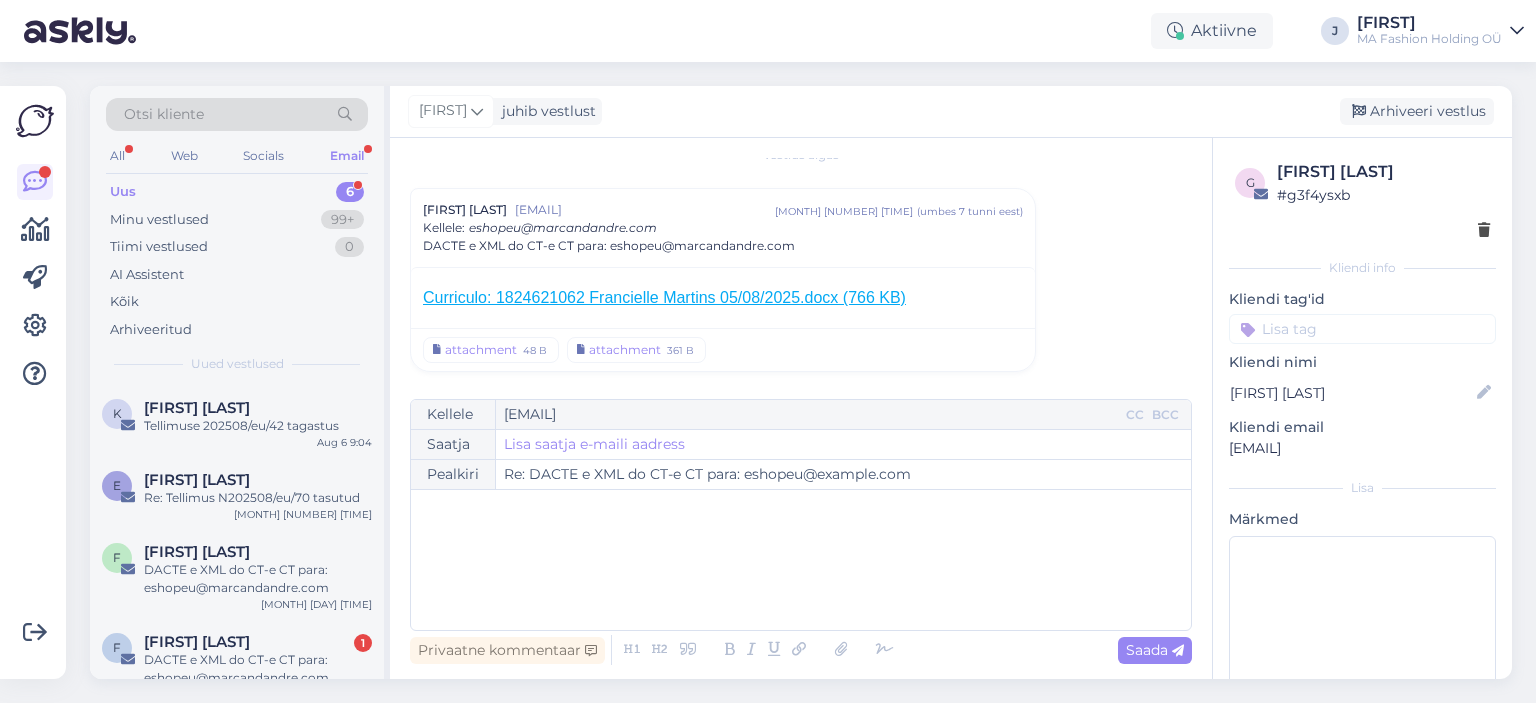 scroll, scrollTop: 0, scrollLeft: 0, axis: both 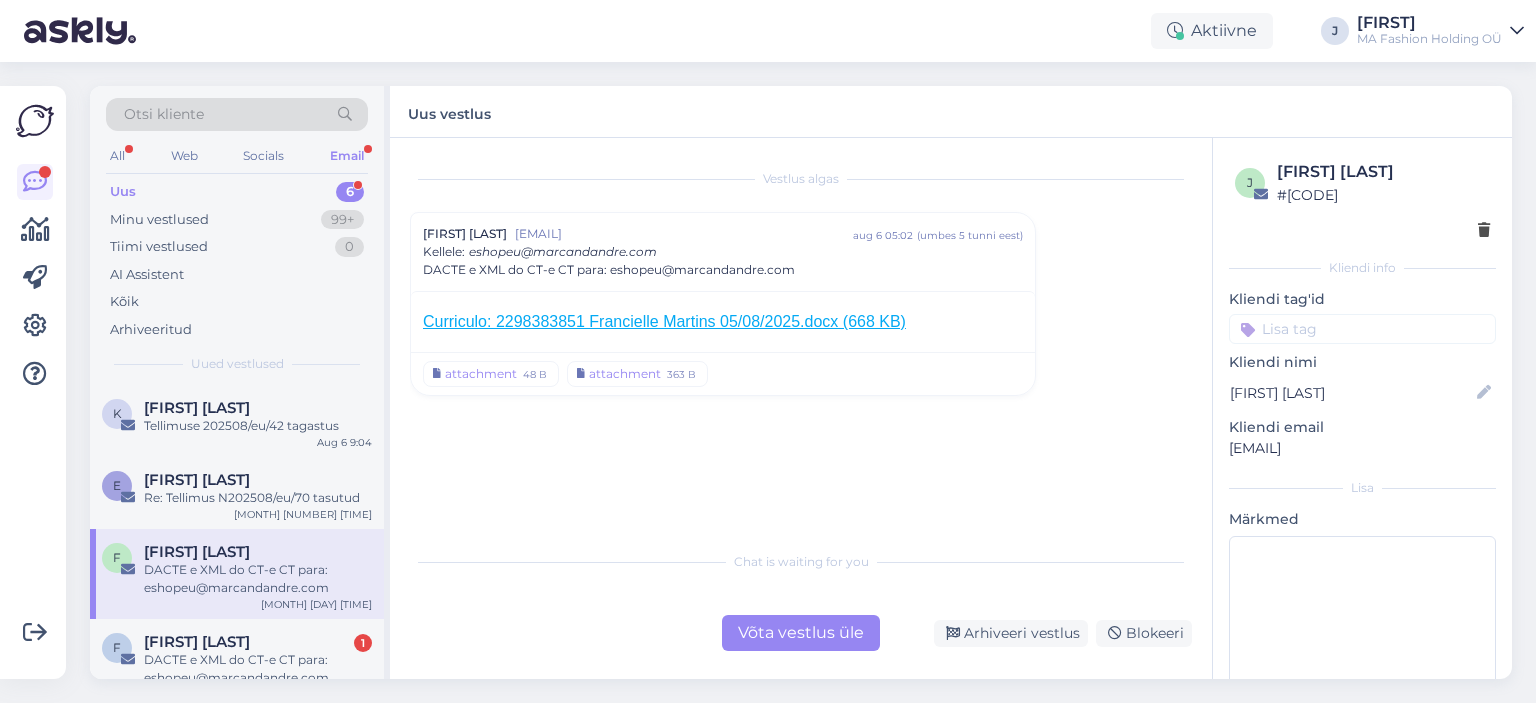 click on "Võta vestlus üle" at bounding box center (801, 633) 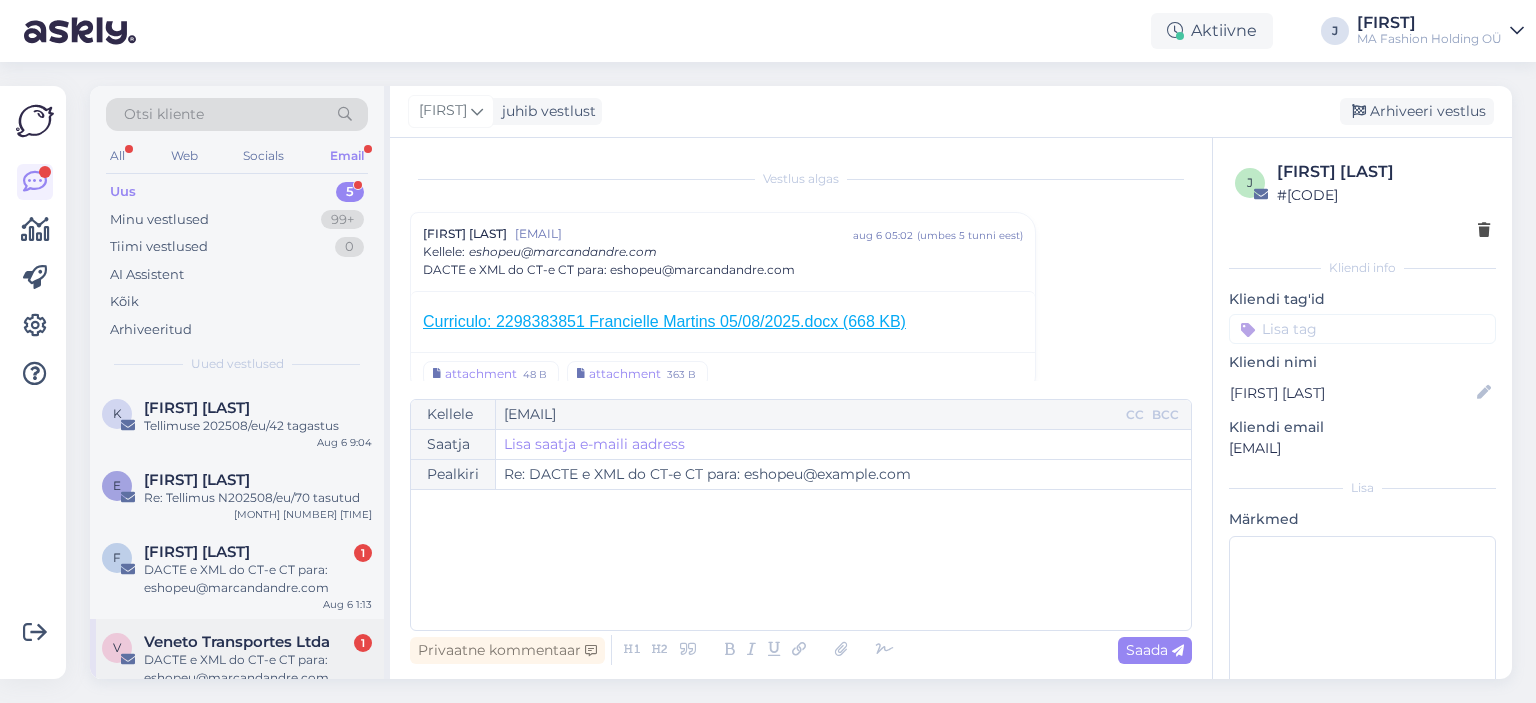 scroll, scrollTop: 24, scrollLeft: 0, axis: vertical 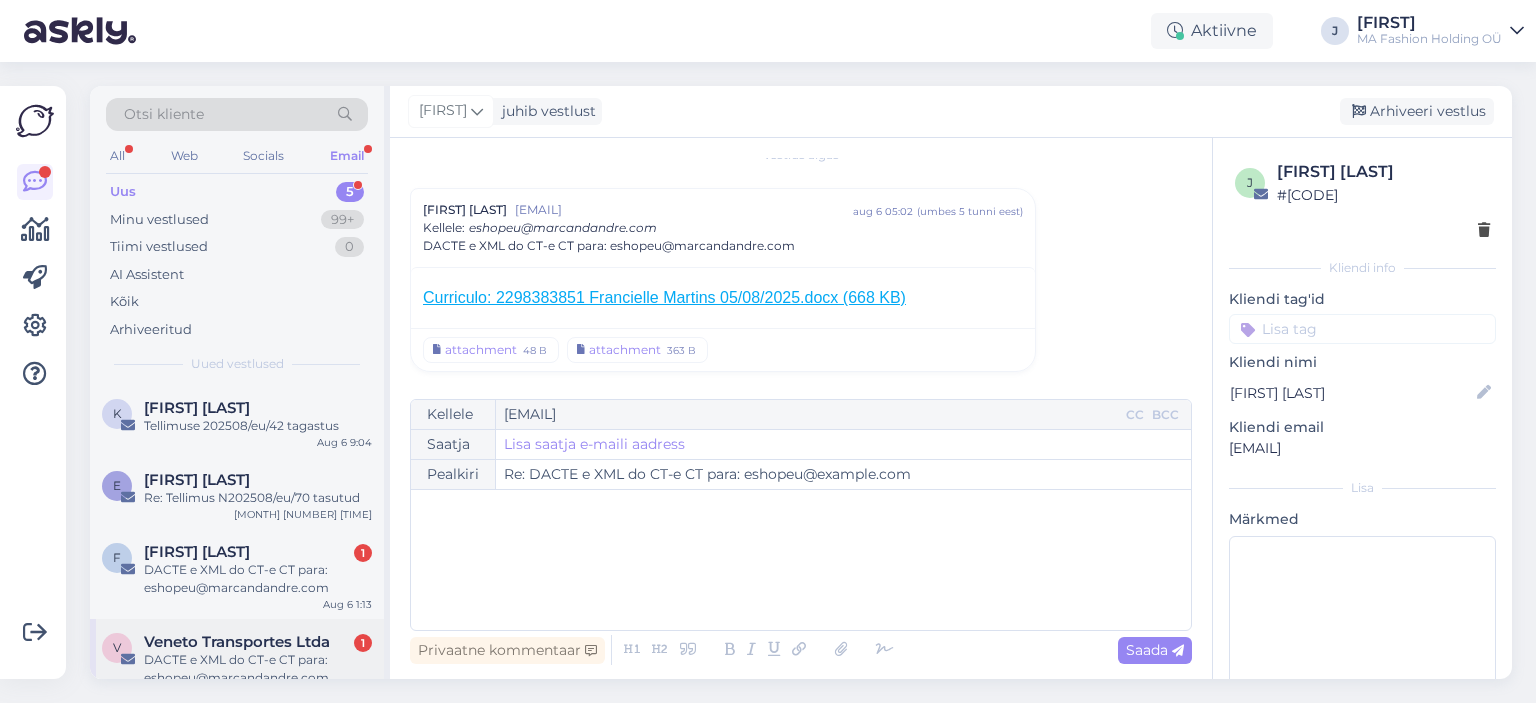 click on "V Veneto Transportes Ltda 1 DACTE e XML do CT-e CT para: [EMAIL] [MONTH] [DAY] [TIME]" at bounding box center (237, 664) 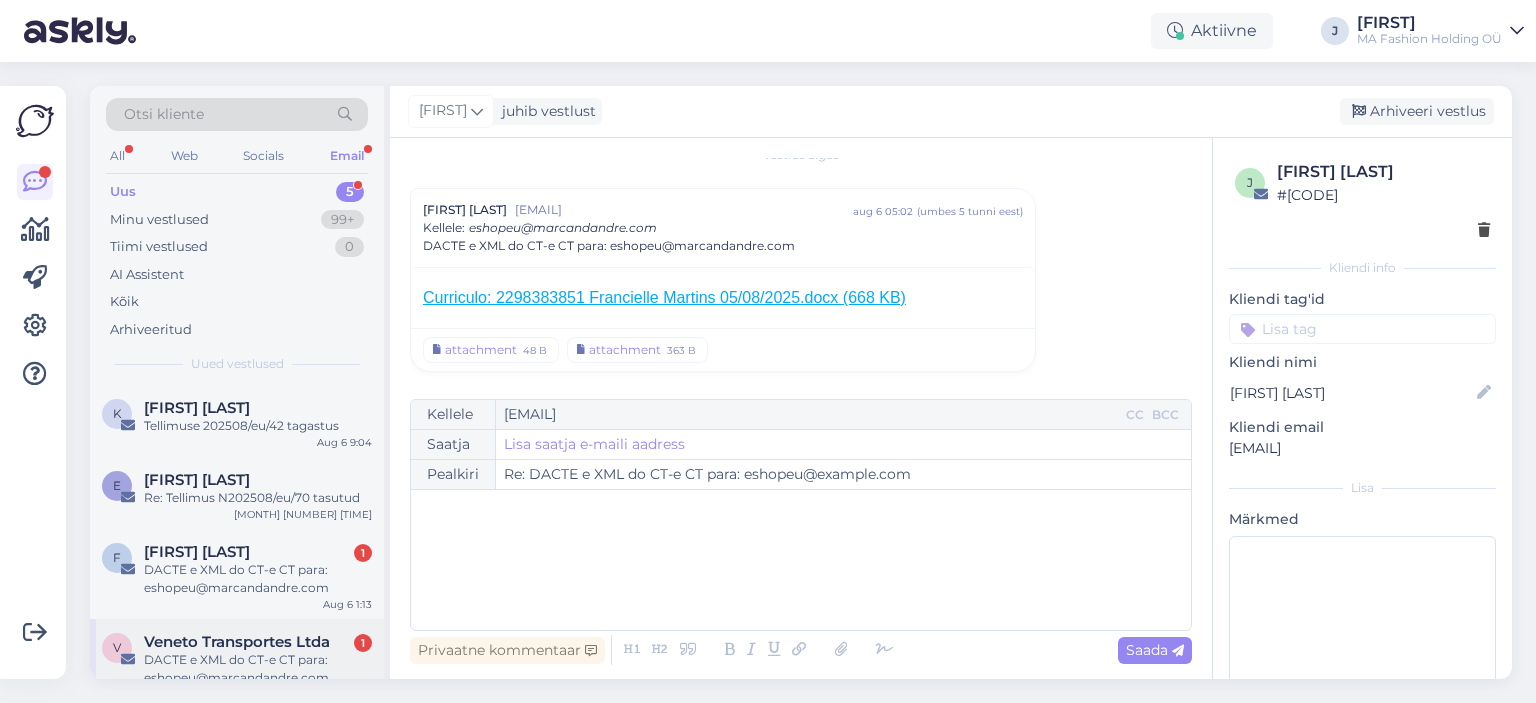 scroll, scrollTop: 0, scrollLeft: 0, axis: both 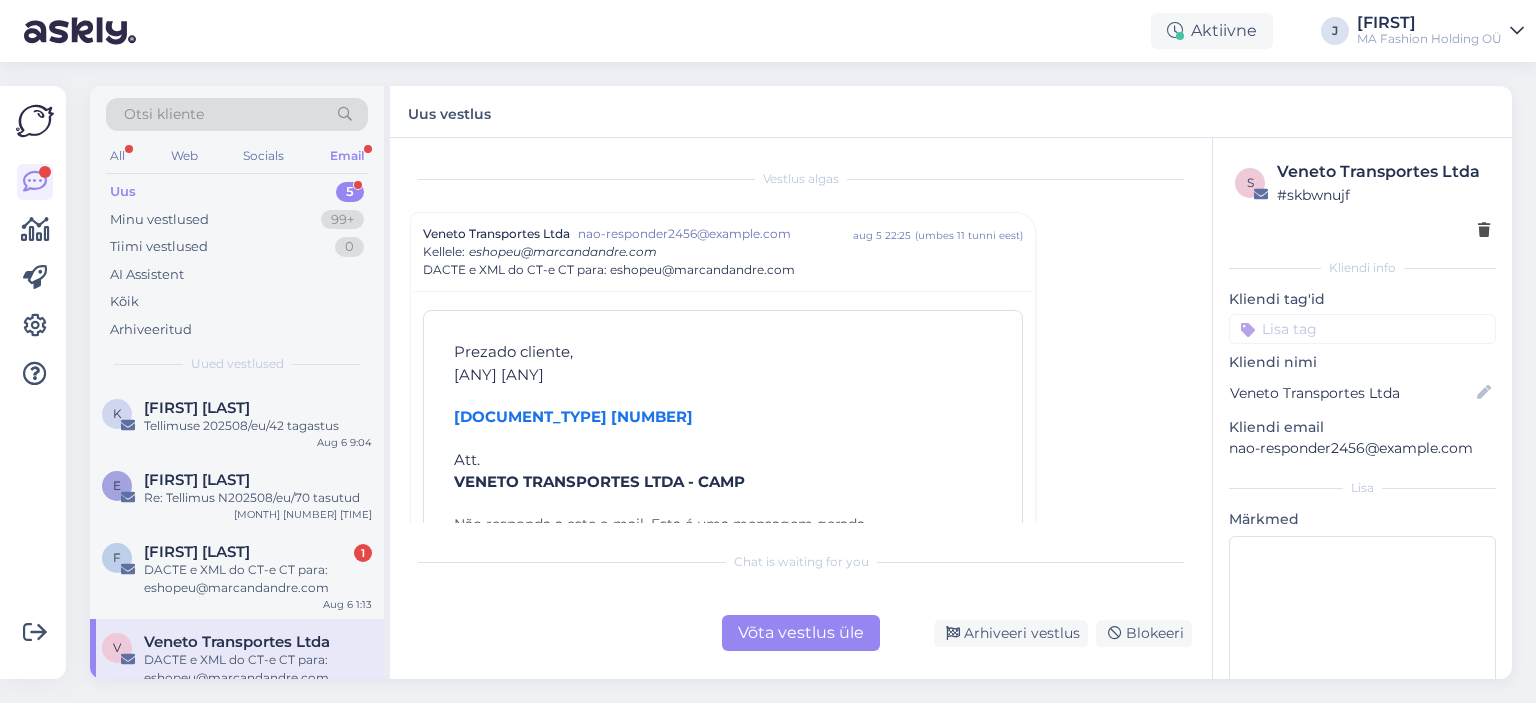 click on "Võta vestlus üle" at bounding box center [801, 633] 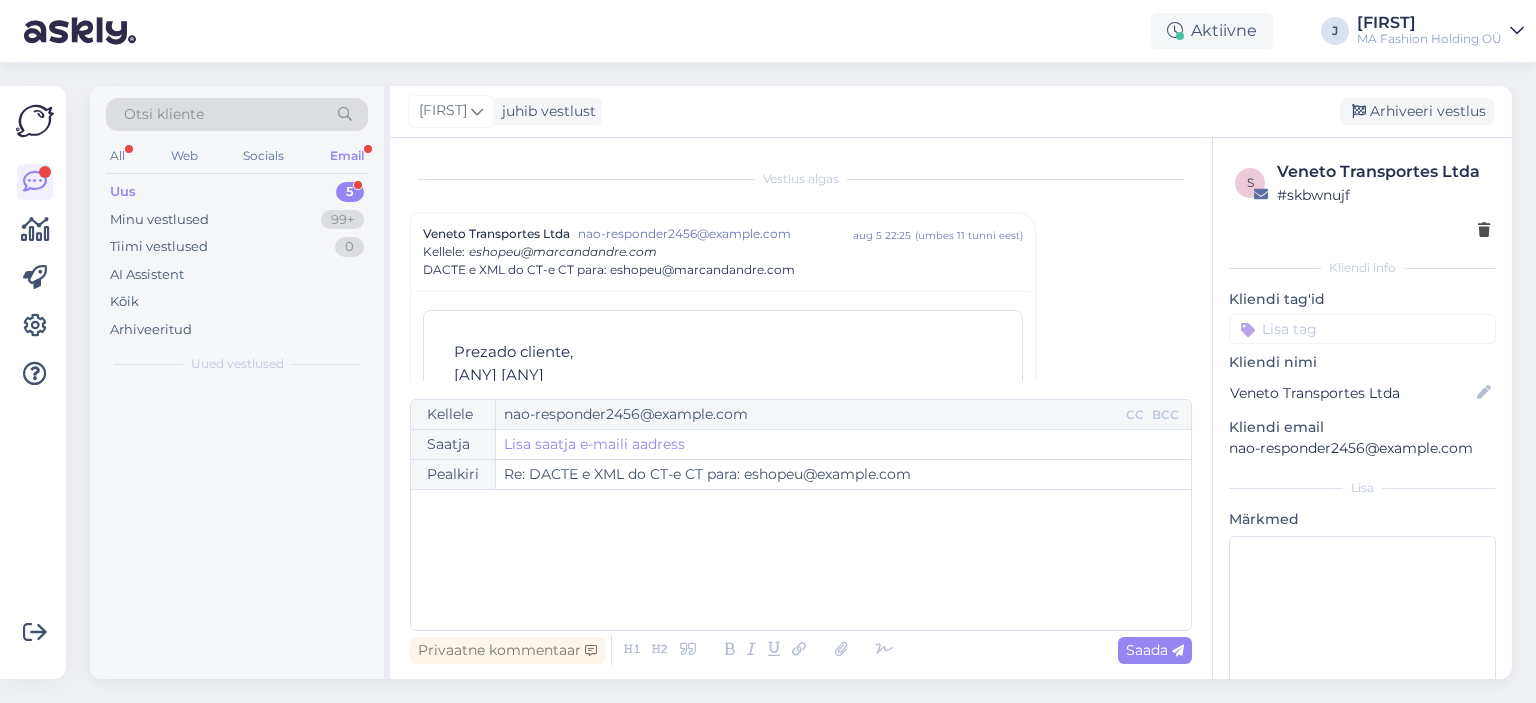 scroll, scrollTop: 54, scrollLeft: 0, axis: vertical 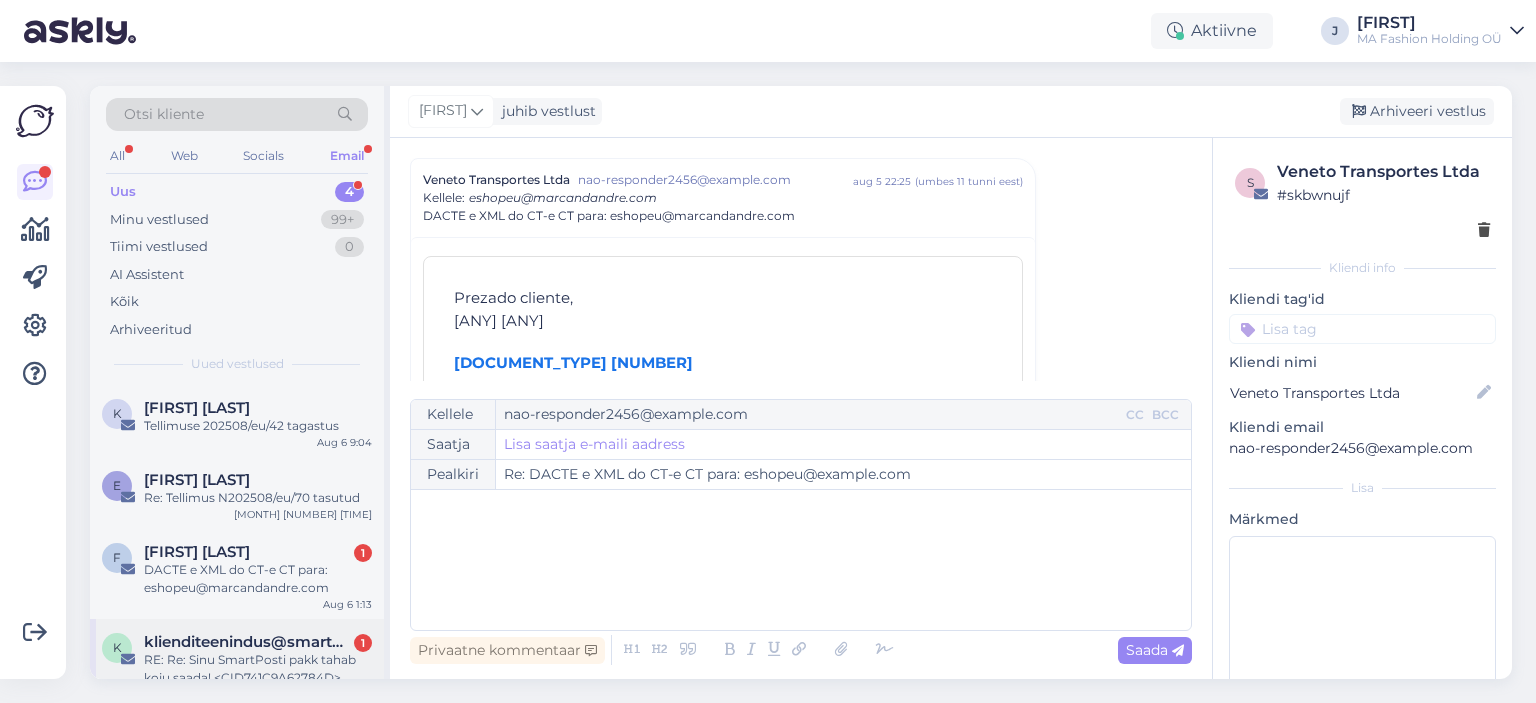 click on "klienditeenindus@smartposti.com" at bounding box center [248, 642] 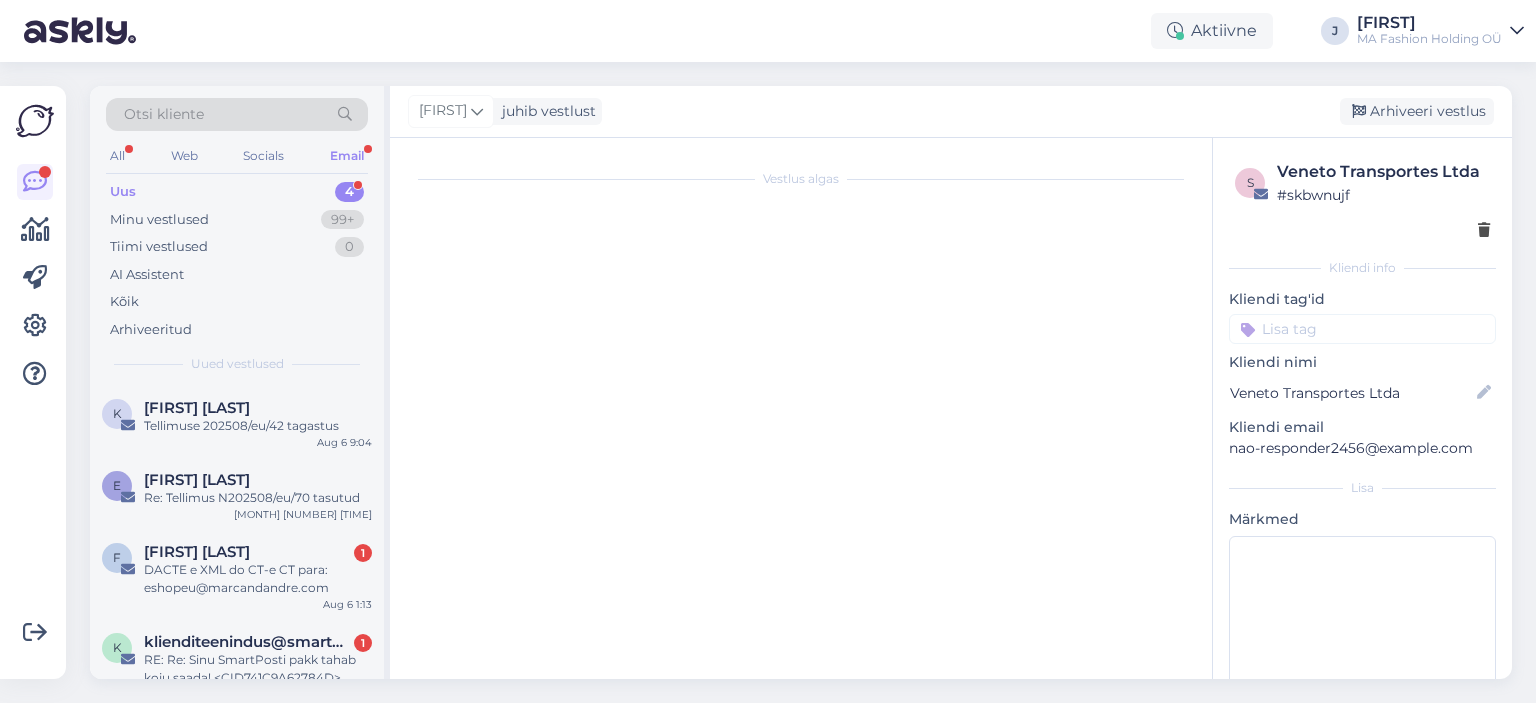 scroll, scrollTop: 0, scrollLeft: 0, axis: both 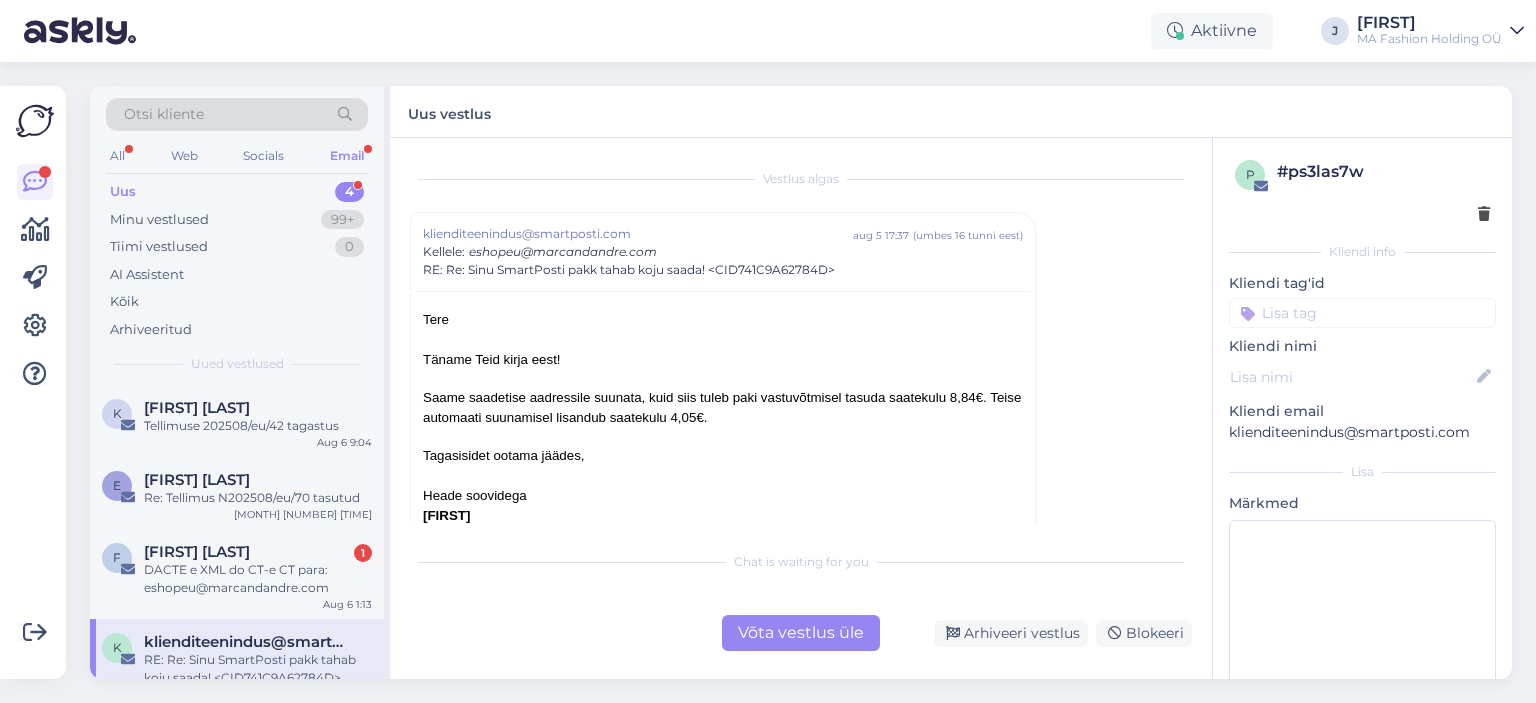 click on "Võta vestlus üle" at bounding box center [801, 633] 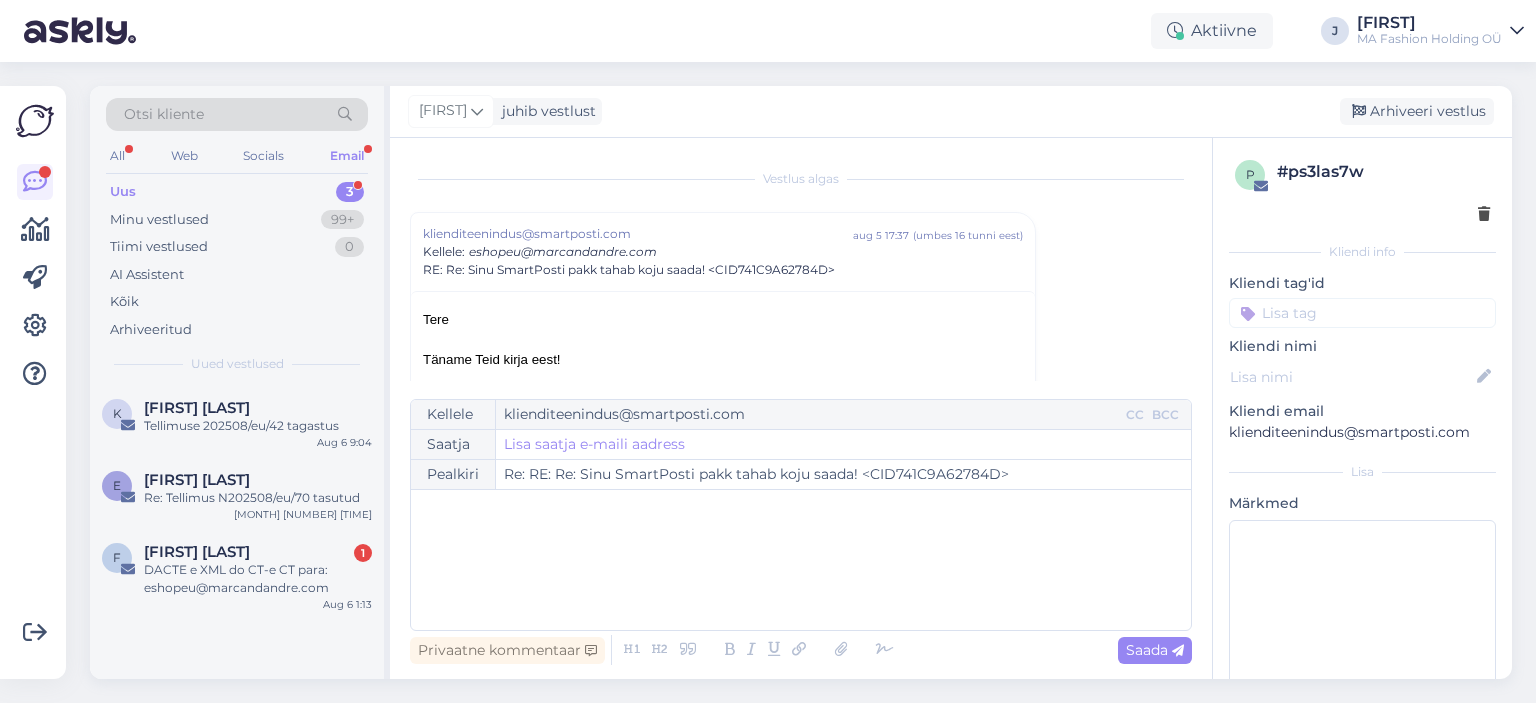 scroll, scrollTop: 54, scrollLeft: 0, axis: vertical 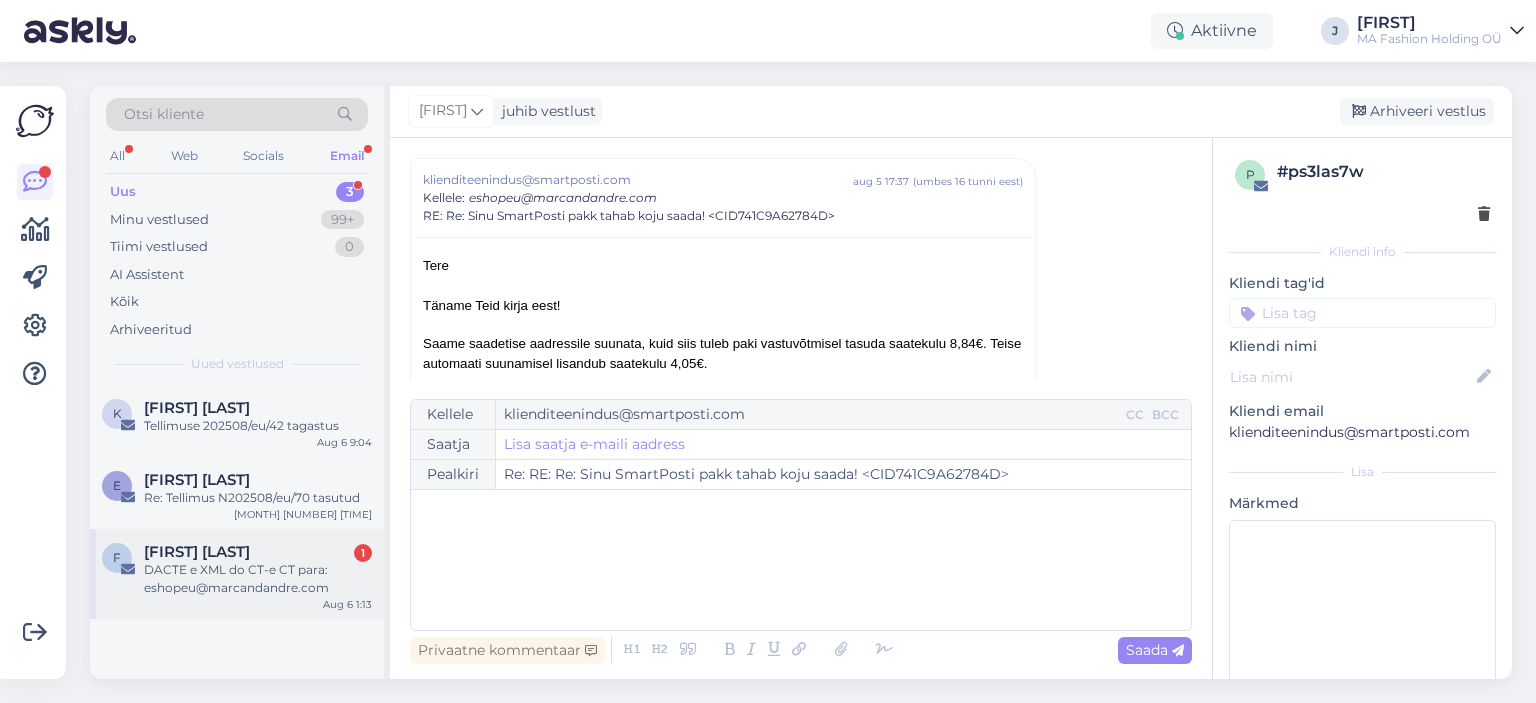 click on "DACTE e XML do CT-e CT para: eshopeu@marcandandre.com" at bounding box center (258, 579) 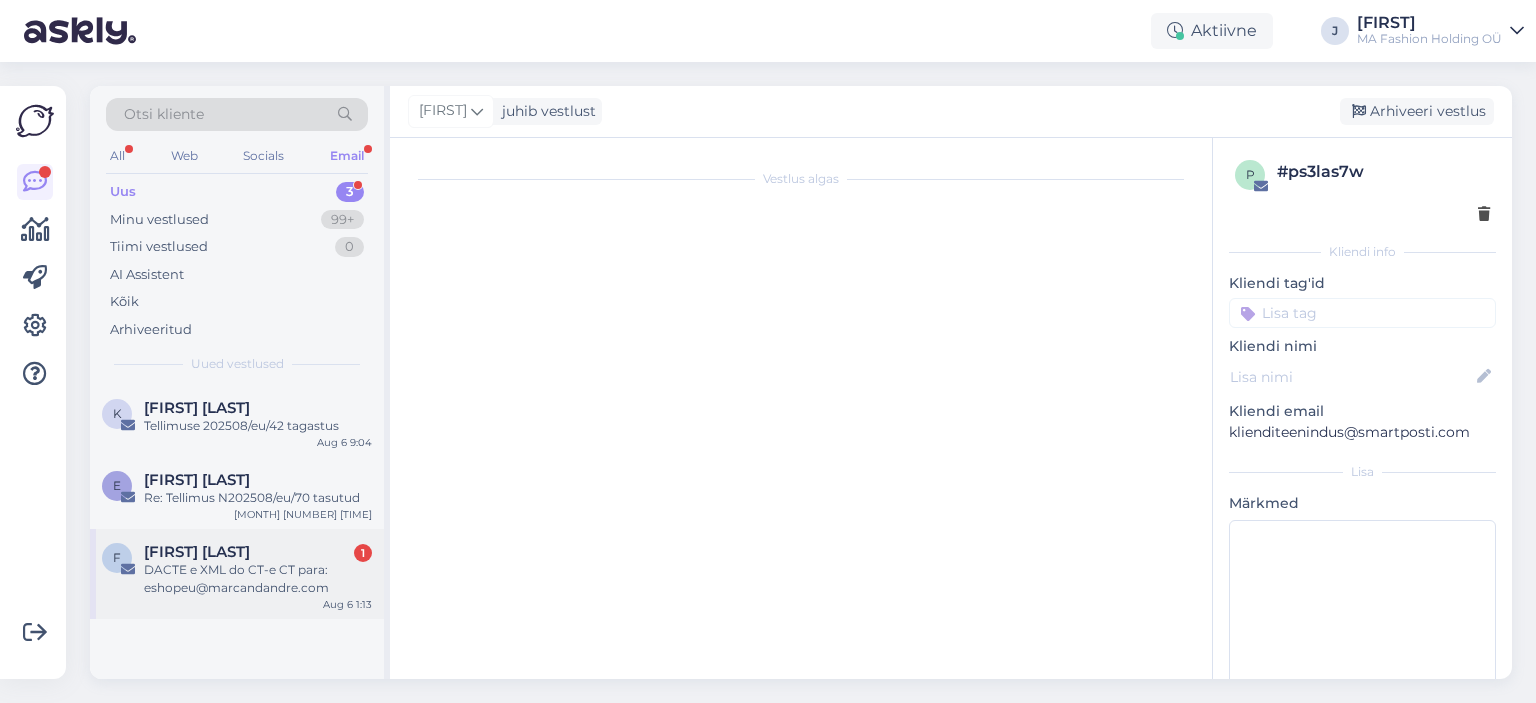 scroll, scrollTop: 0, scrollLeft: 0, axis: both 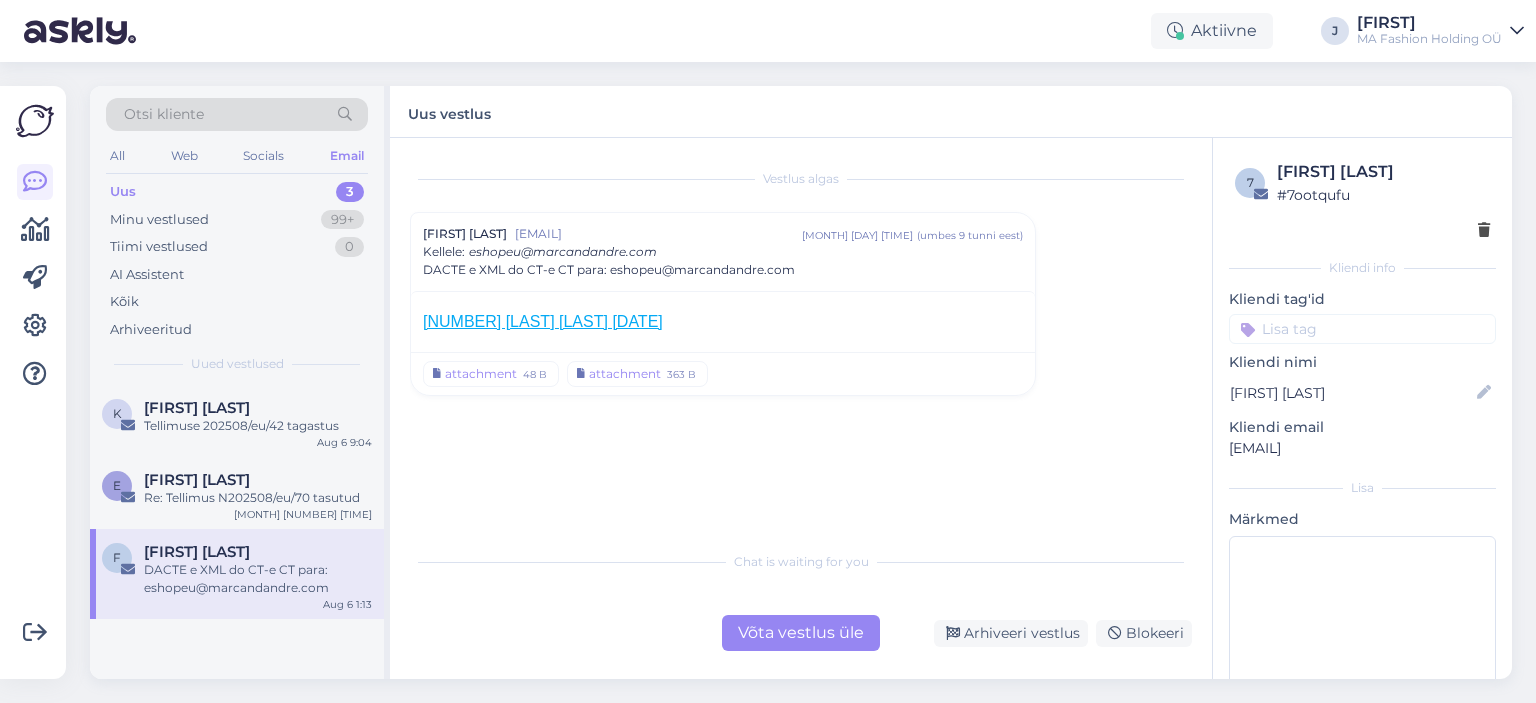 click on "Võta vestlus üle" at bounding box center [801, 633] 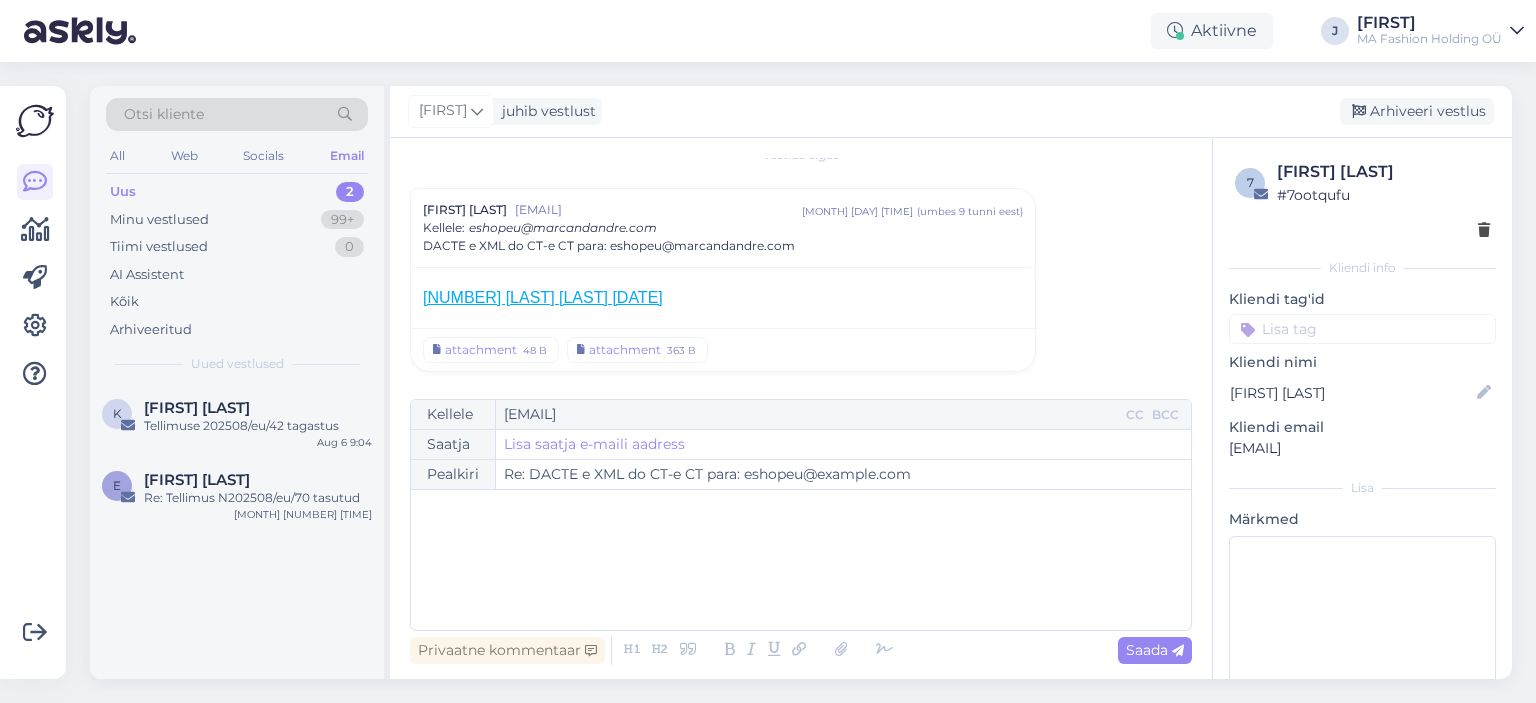 click on "K [LAST] Tellimuse 202508/eu/42 tagastus [MONTH] [DAY] [TIME] E [FIRST] [LAST] Re: Tellimus N202508/eu/70 tasutud [MONTH] [DAY] [TIME]" at bounding box center [237, 532] 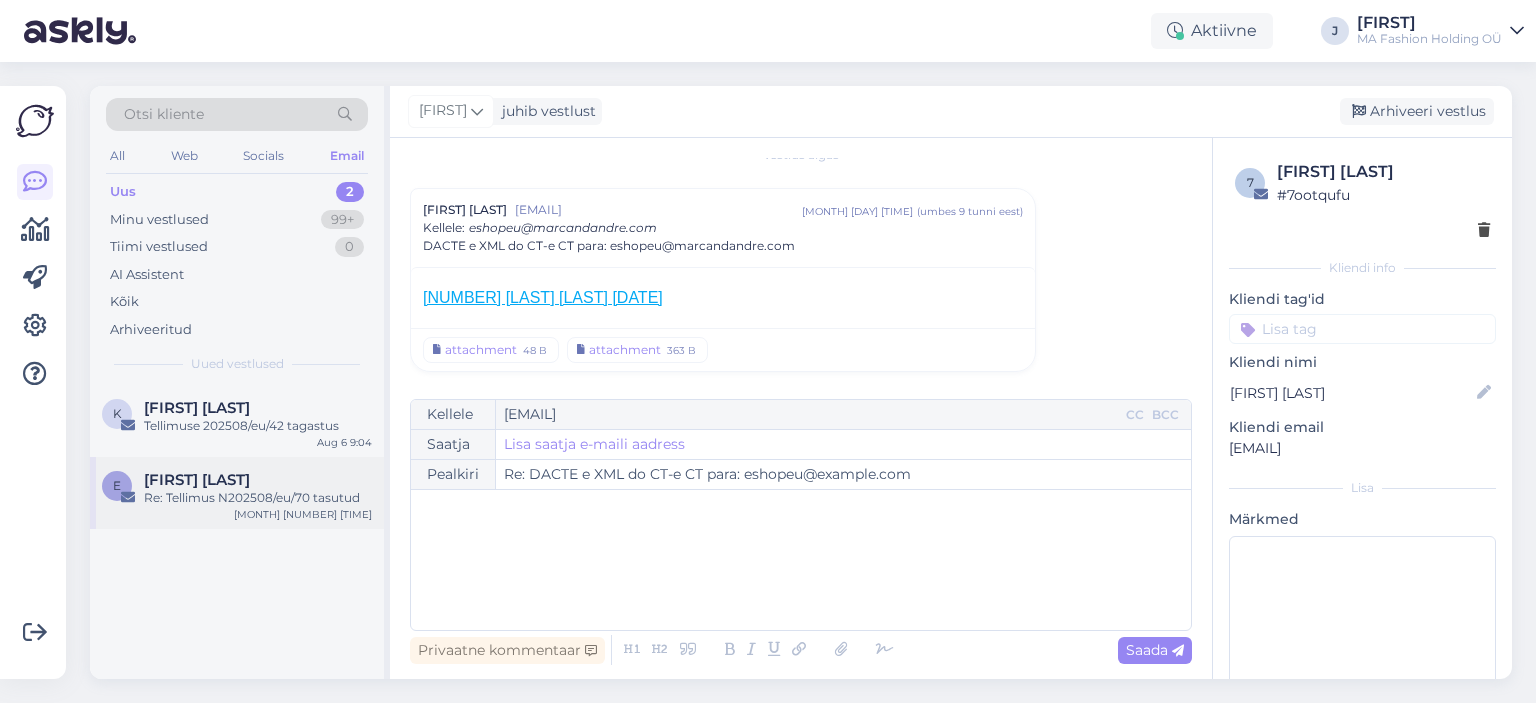 click on "[LAST] [LAST] [MONTH] [NUMBER] [TIME]" at bounding box center (237, 493) 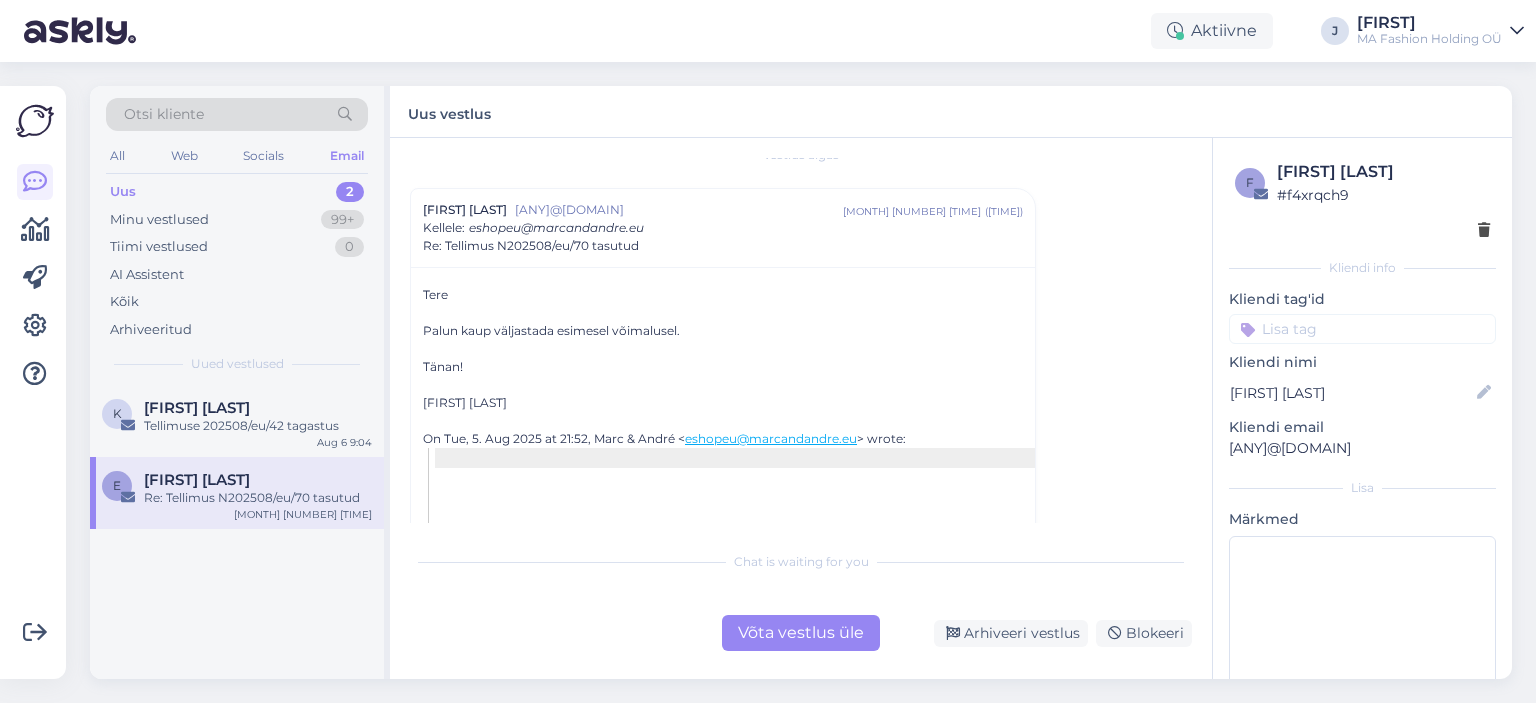 scroll, scrollTop: 54, scrollLeft: 0, axis: vertical 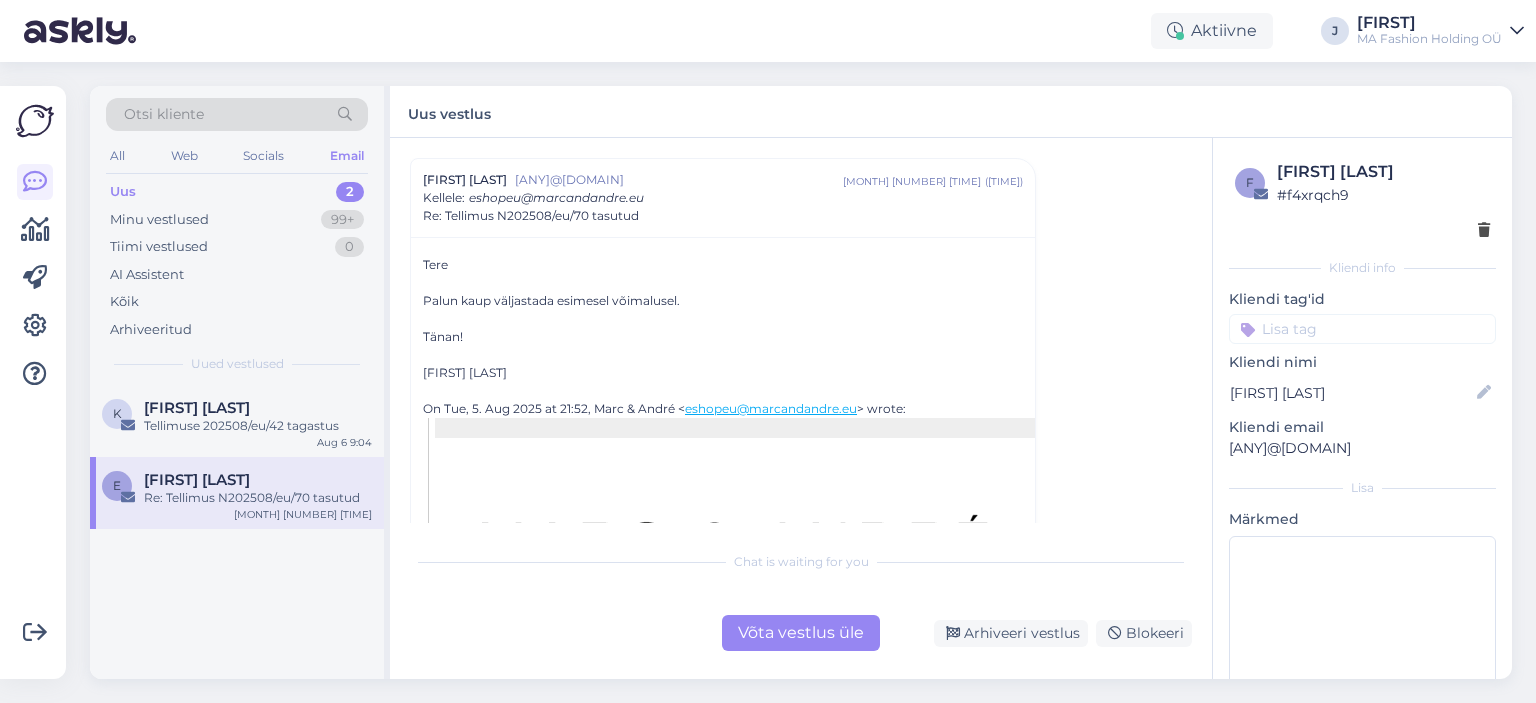 click on "Vestlus algas [FIRST] [LAST] [EMAIL] [MONTH] [DAY] [TIME] ( umbes ühe tunni eest ) Kellele : [EMAIL] Re: Tellimus N202508/eu/70 tasutud Tere Palun kaup väljastada esimesel võimalusel. Tänan! [FIRST] [LAST] On Tue, 5. Aug 2025 at 21:52, Marc & André < [EMAIL] > wrote:
+372 65 06 668
[EMAIL]
Täname ostu eest!  Anname teada, et teie tellimus on komplekteerimisel ning pakitakse ja saadetakse teele peagi.
Soovid teist suurust või toodet tagastada?  Lisateavet leiad siit ." at bounding box center [801, 408] 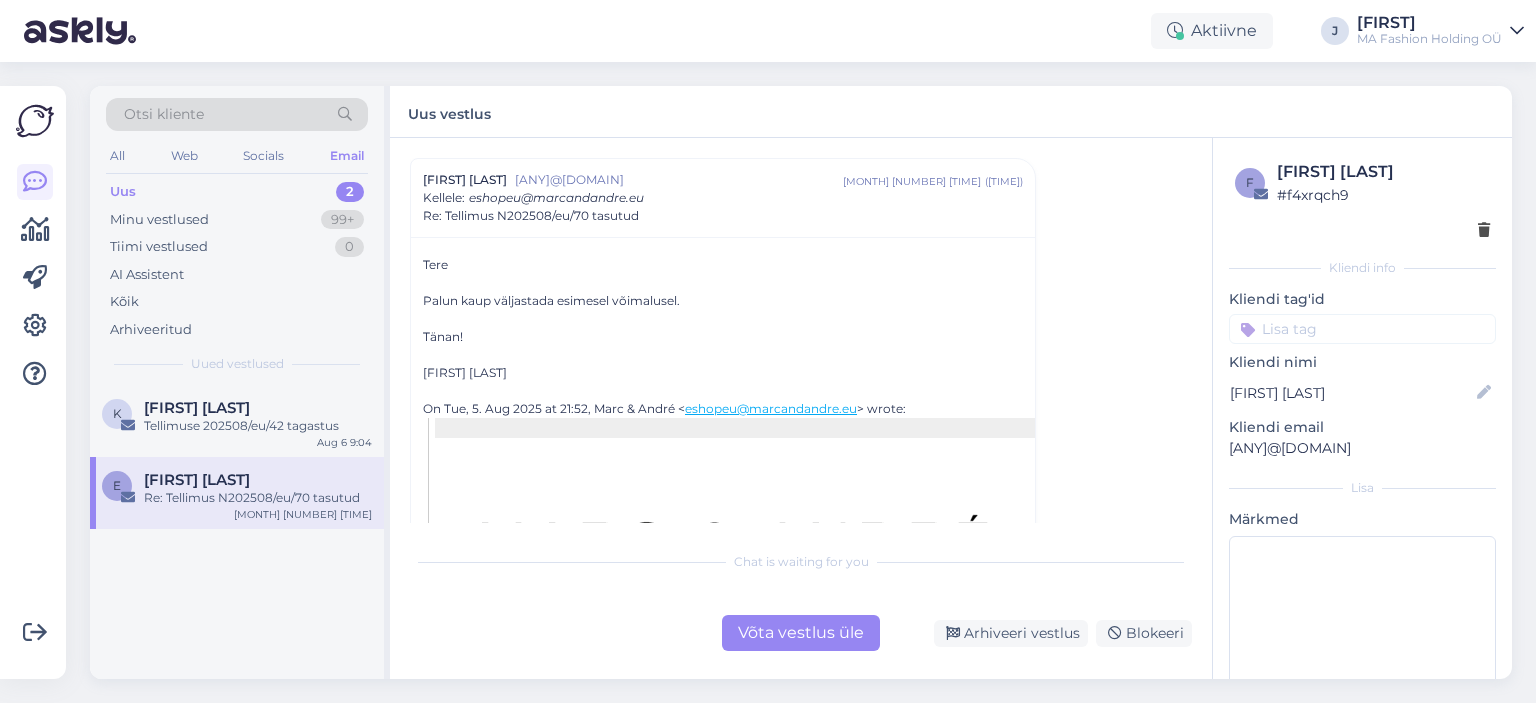 click on "Võta vestlus üle" at bounding box center [801, 633] 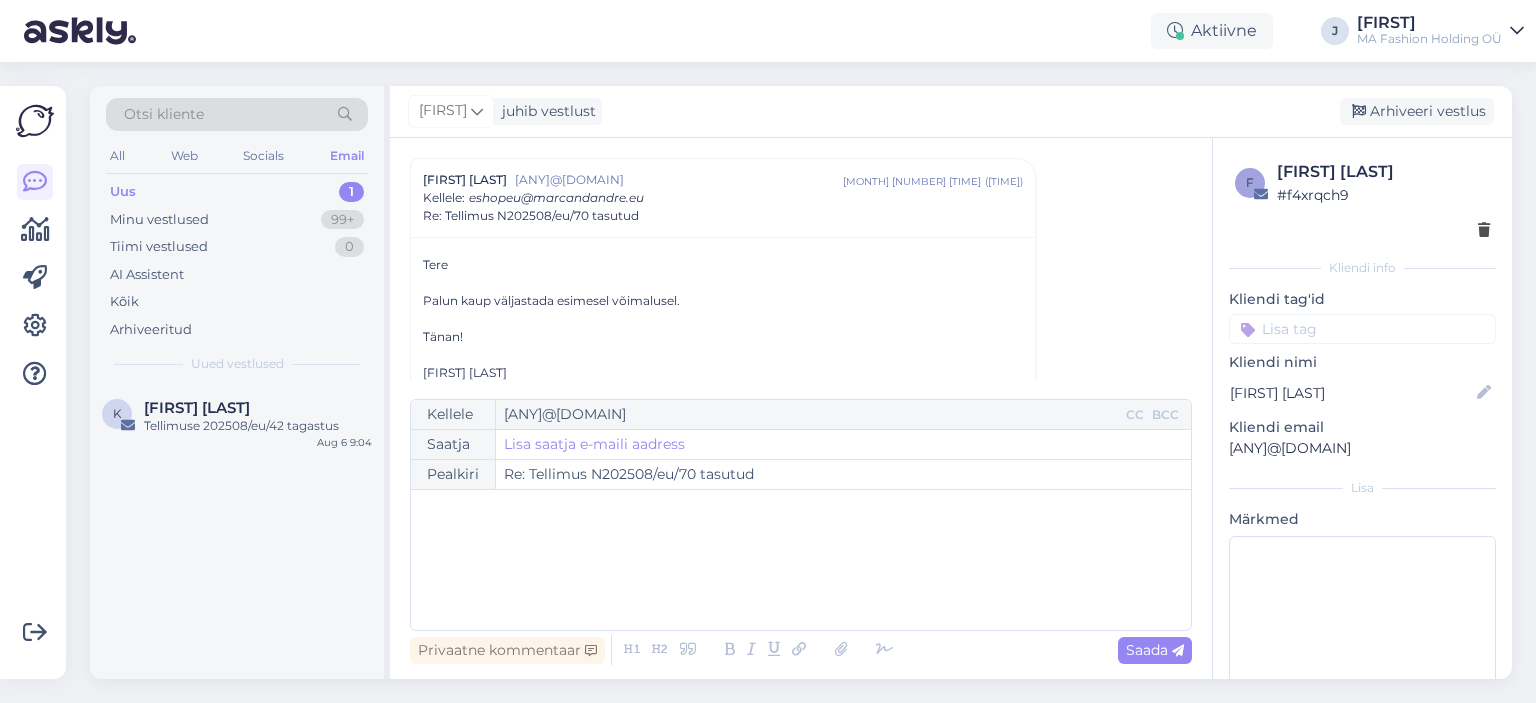 click on "K [FIRST] [LAST] Tellimuse 202508/eu/42 tagastus Aug 6 9:04" at bounding box center (237, 532) 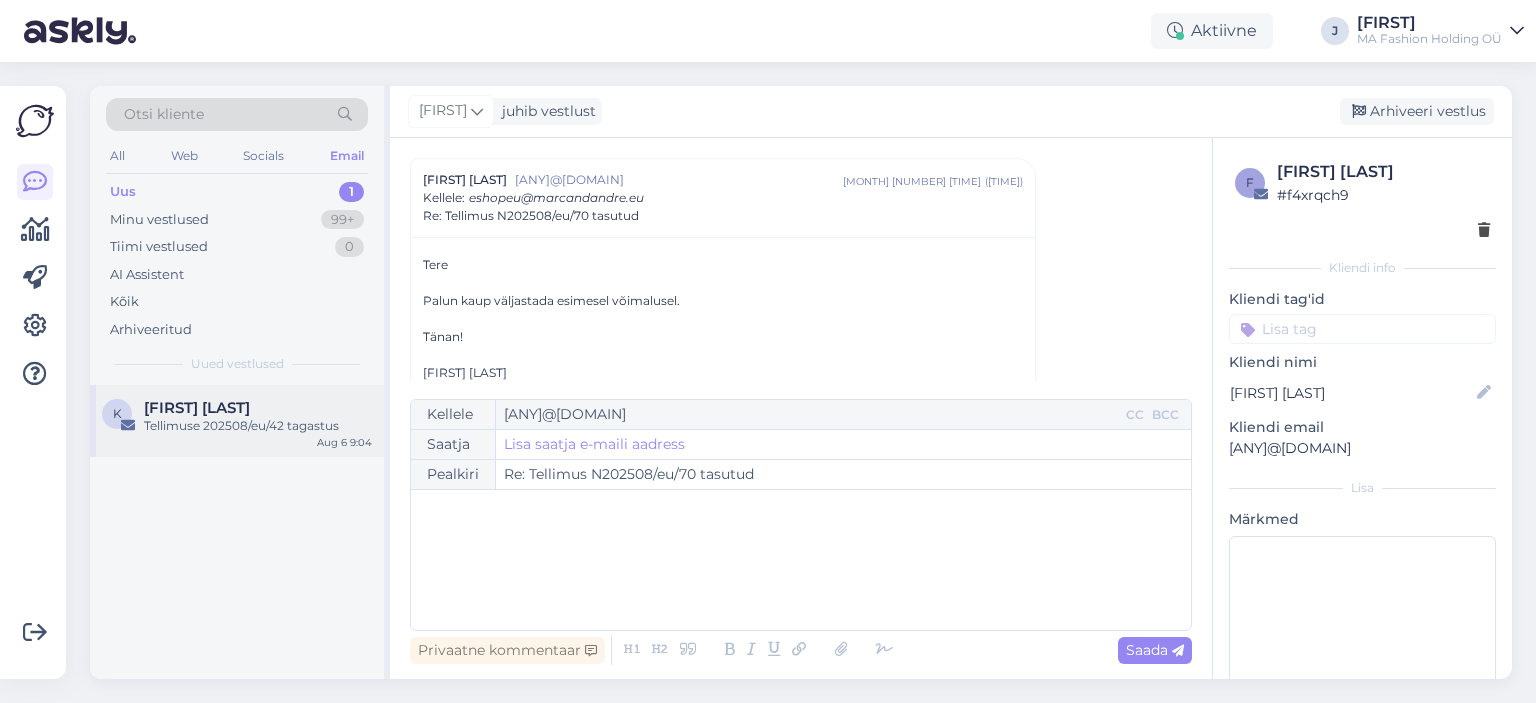 click on "K [FIRST] [LAST] Tellimuse 202508/eu/42 tagastus Aug 6 9:04" at bounding box center (237, 421) 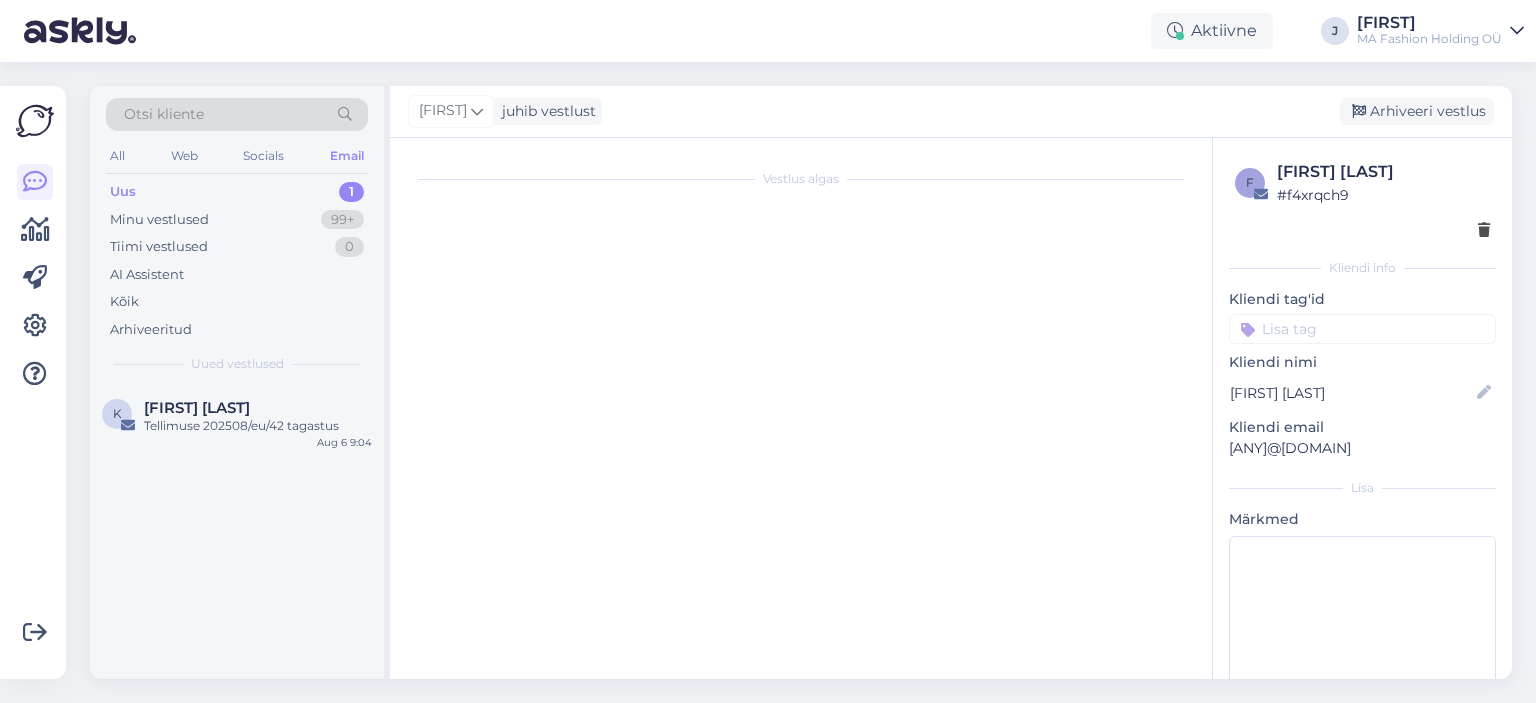 scroll, scrollTop: 0, scrollLeft: 0, axis: both 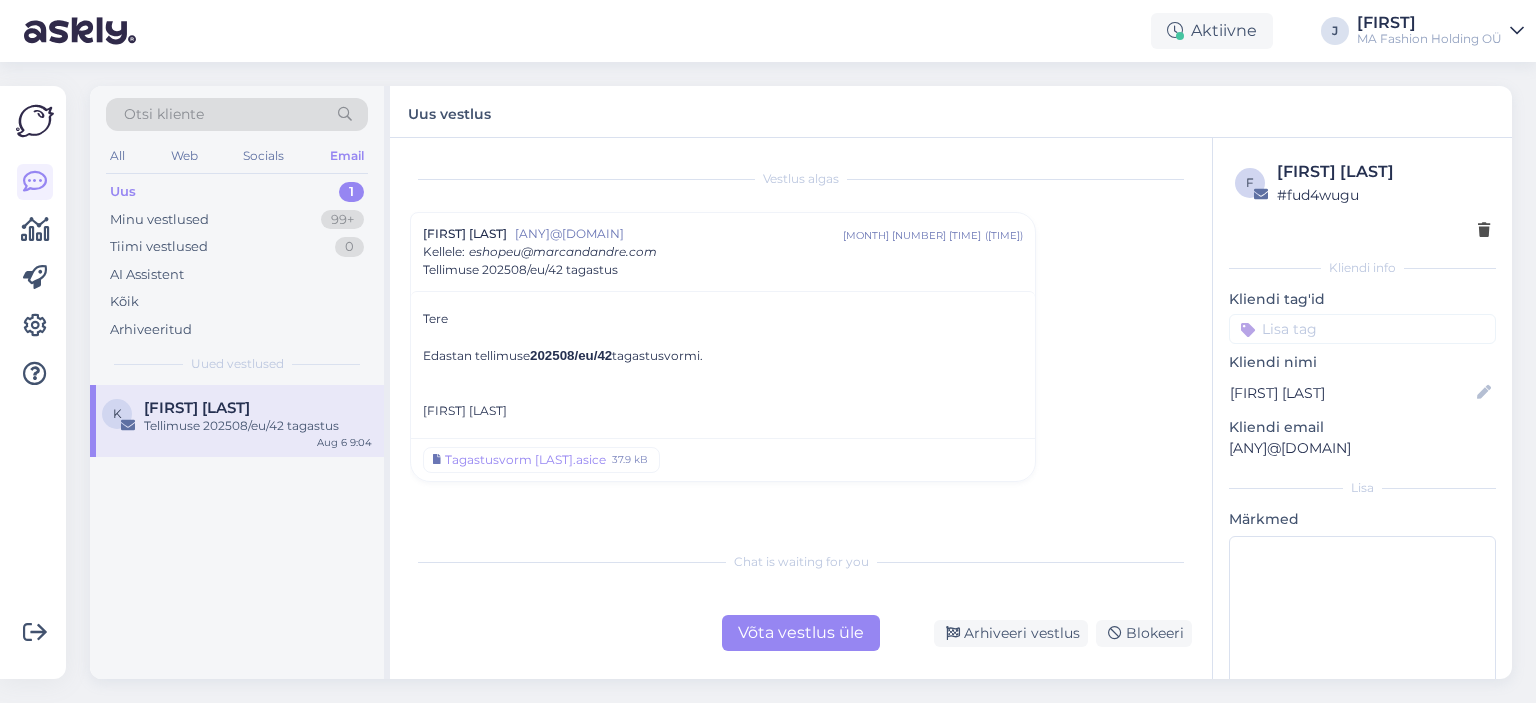 click on "Võta vestlus üle" at bounding box center (801, 633) 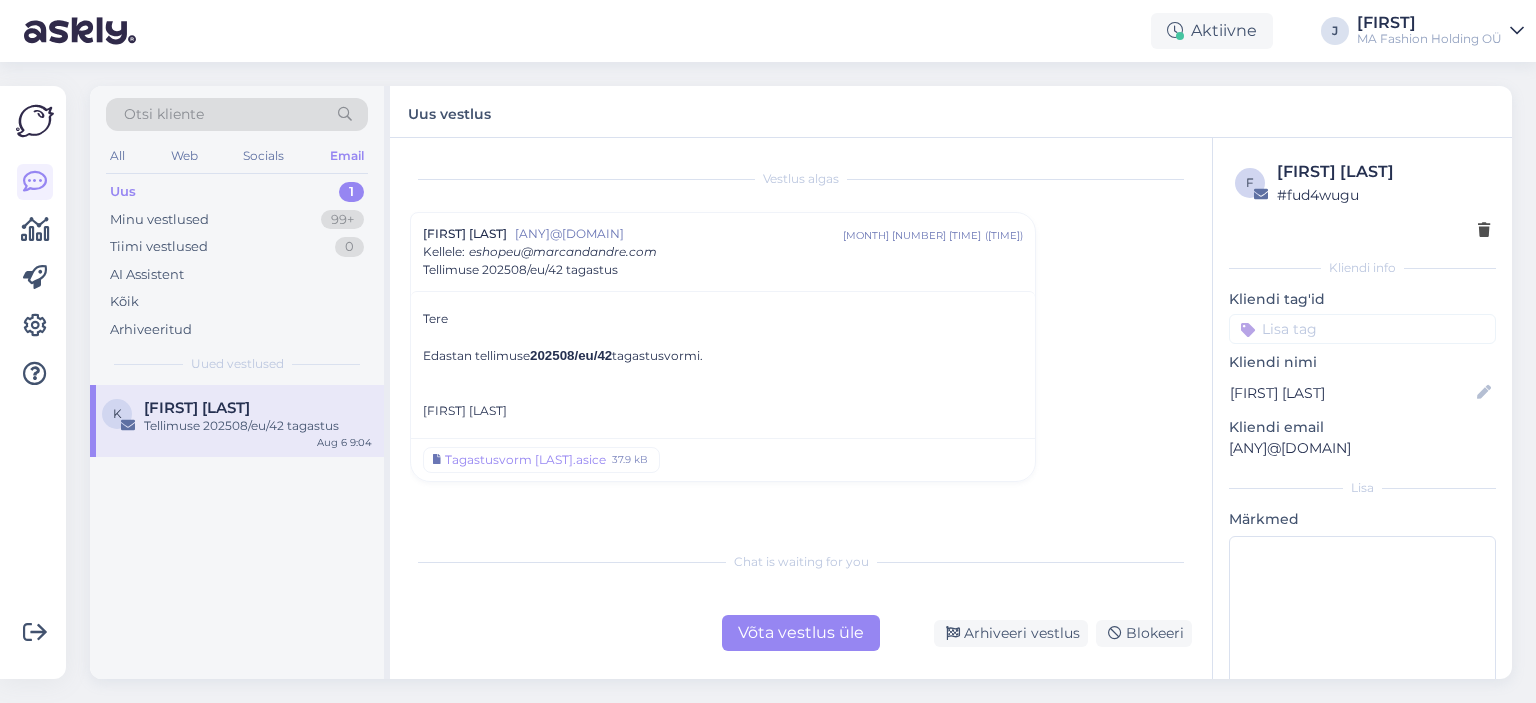 scroll, scrollTop: 54, scrollLeft: 0, axis: vertical 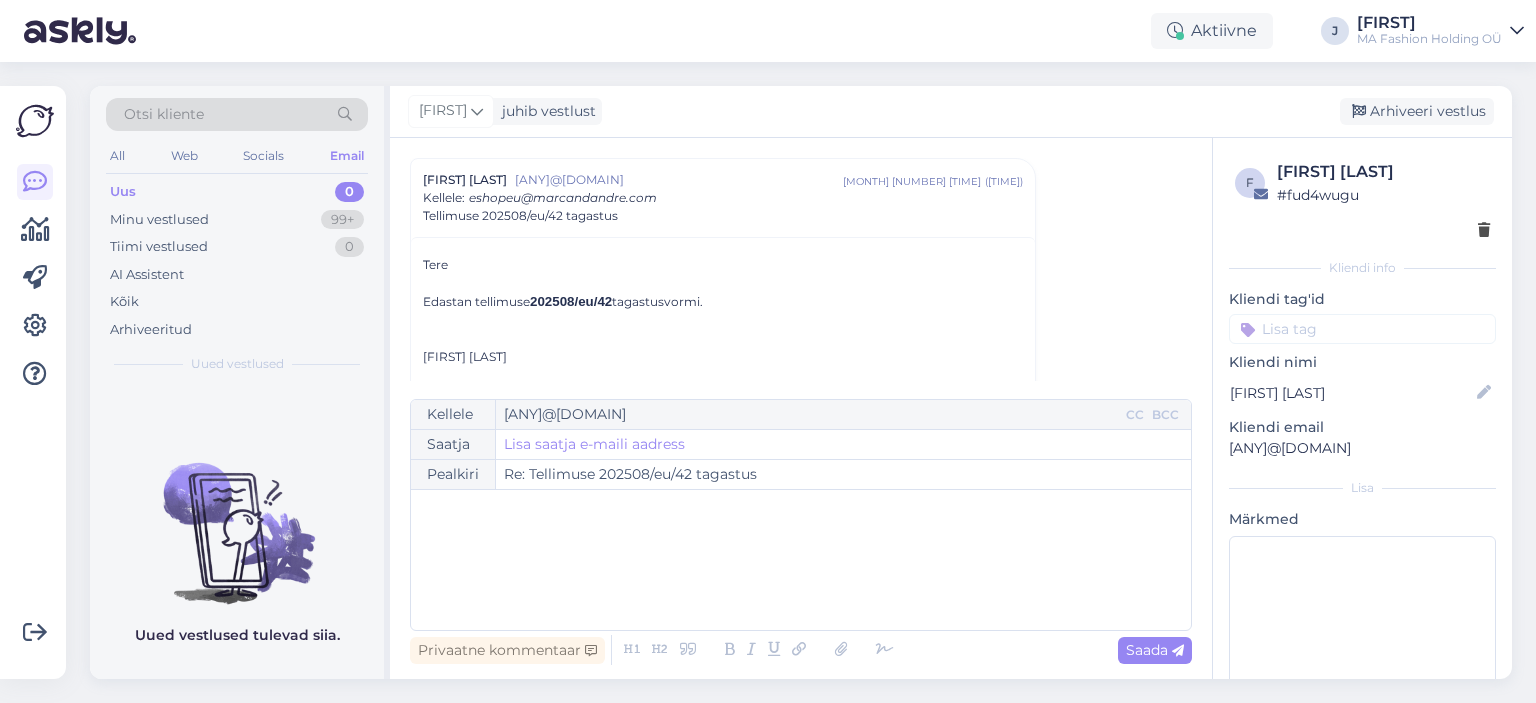 click on "Search clients All Web Socials Email New 0 My chats 99+ Team chats 0 AI Assistant All Archived New chats" at bounding box center [237, 235] 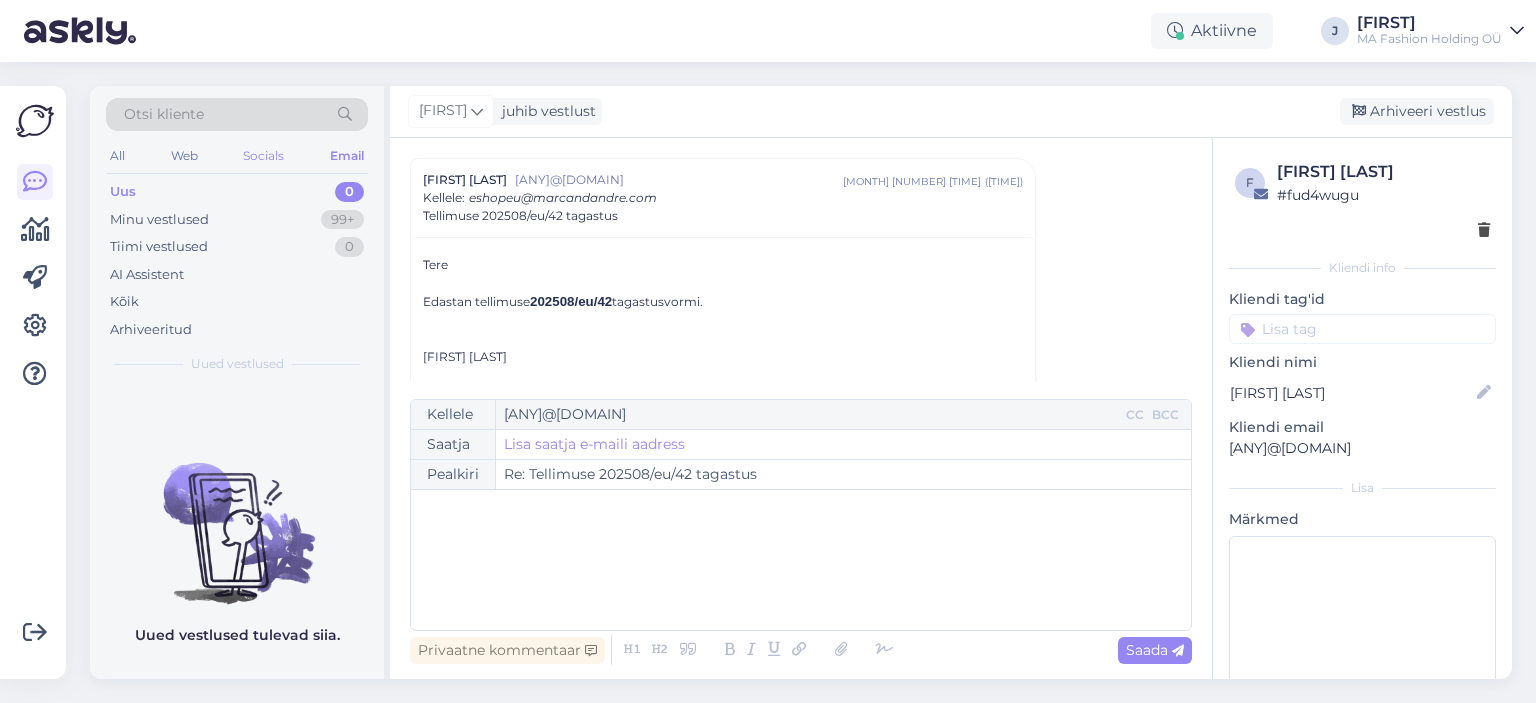 click on "Socials" at bounding box center [263, 156] 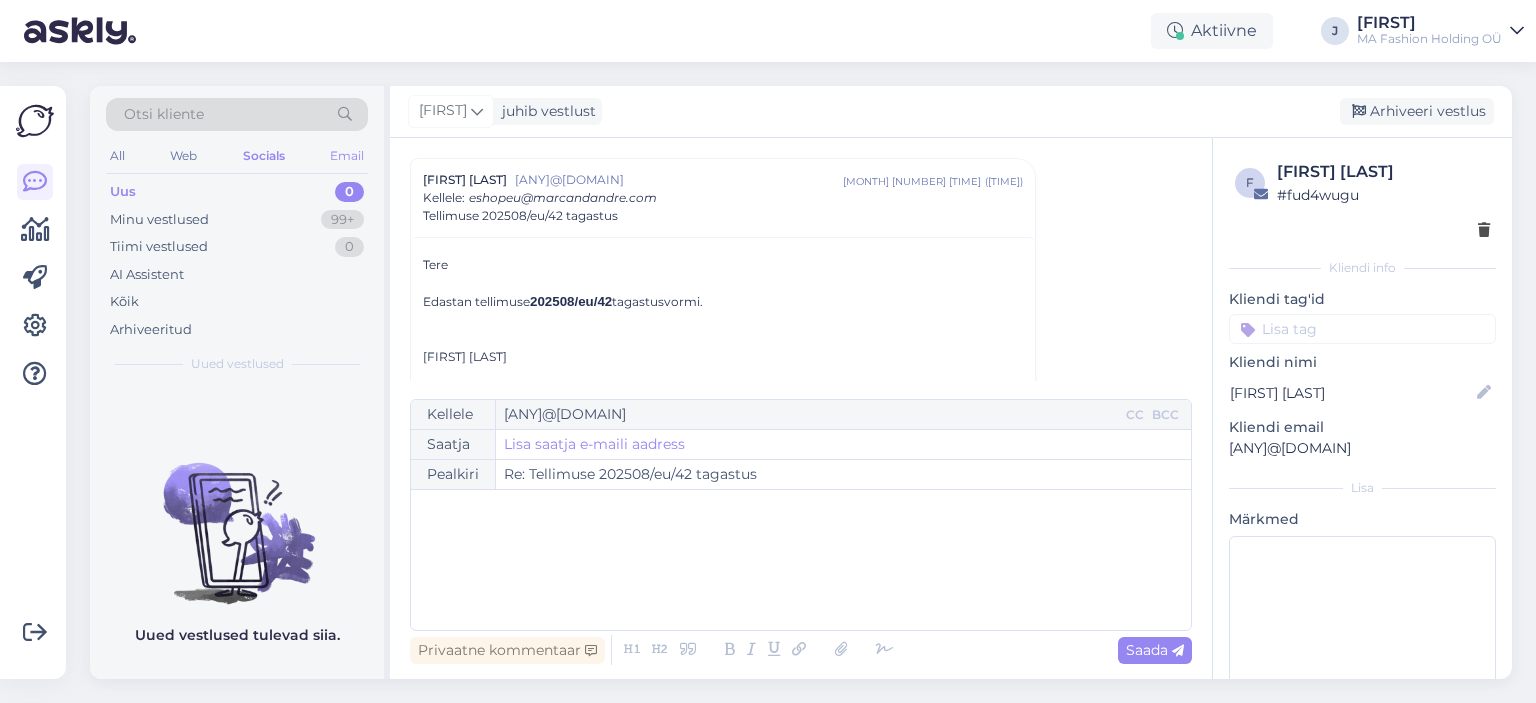 click on "Email" at bounding box center [347, 156] 